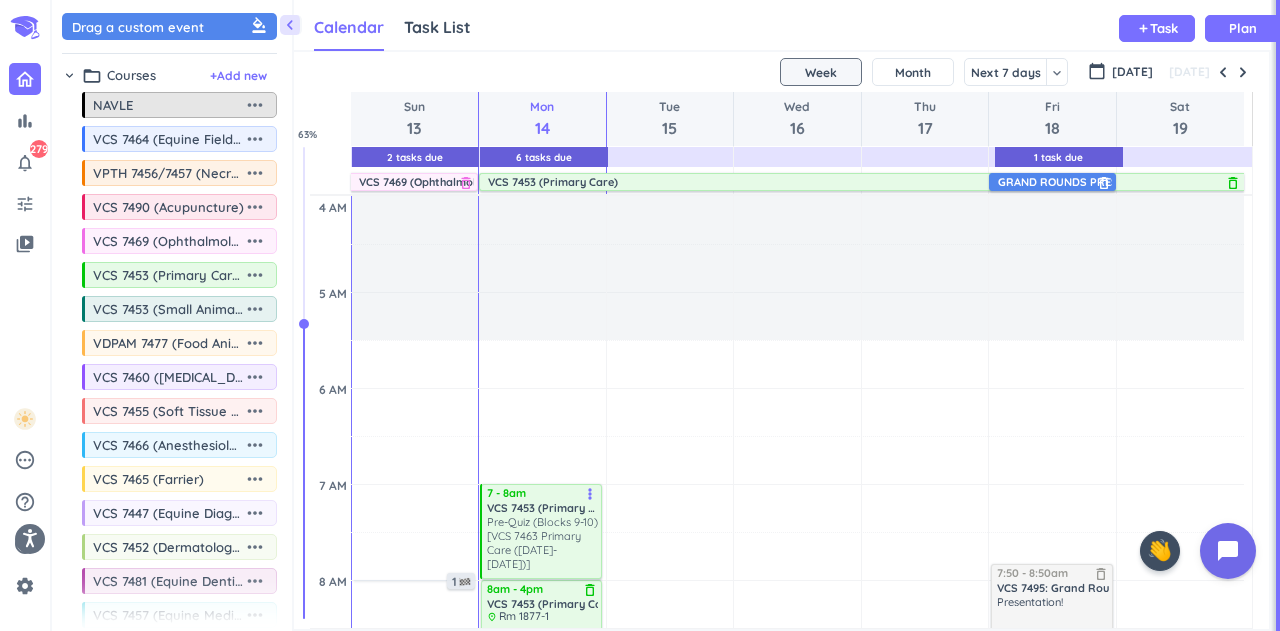 scroll, scrollTop: 0, scrollLeft: 0, axis: both 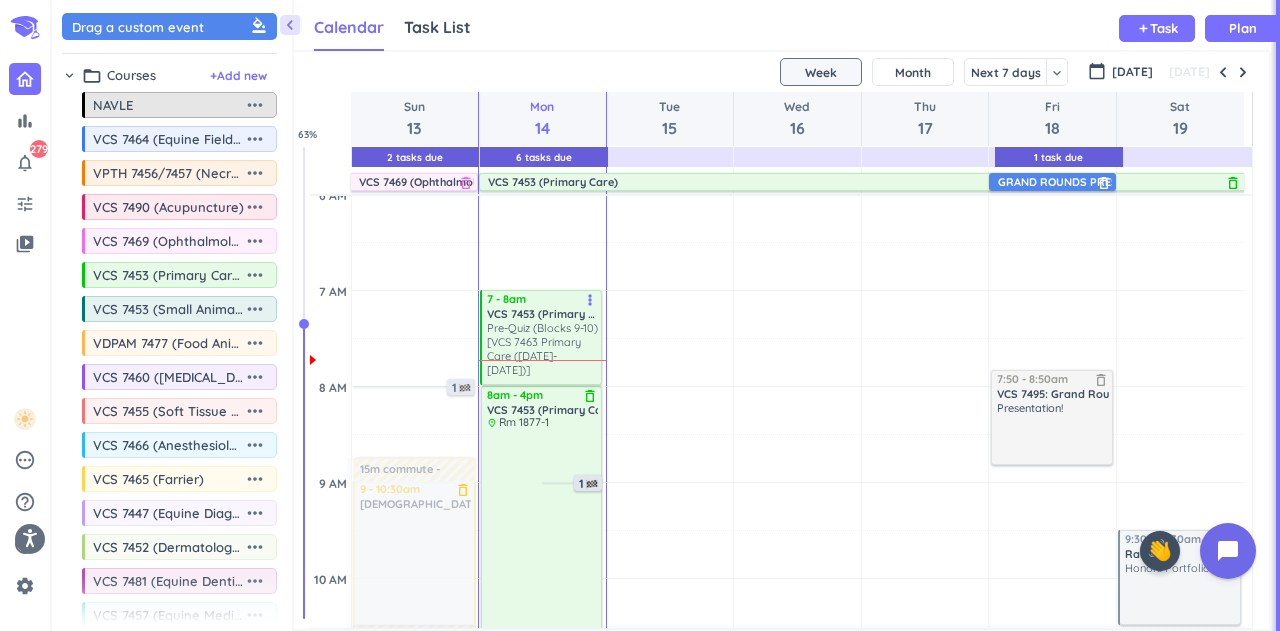 click on "Pre-Quiz (Blocks 9-10) [VCS 7463 Primary Care ([DATE]-[DATE])]" at bounding box center (542, 349) 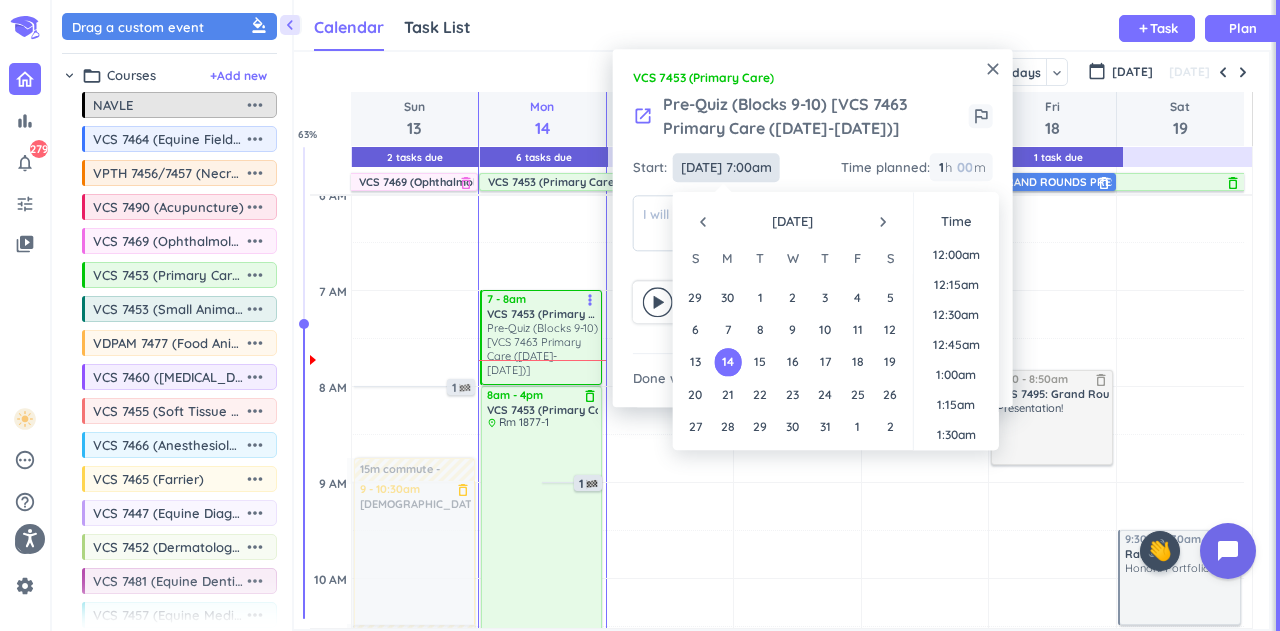 click on "[DATE] 7:00am" at bounding box center (726, 167) 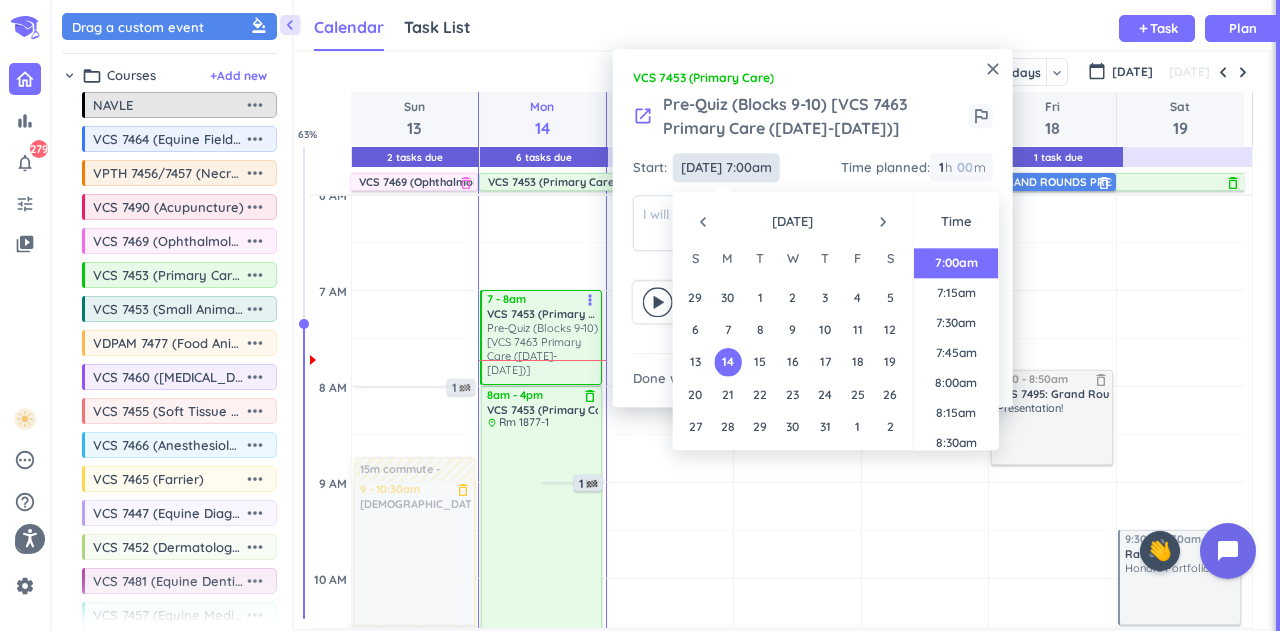 scroll, scrollTop: 836, scrollLeft: 0, axis: vertical 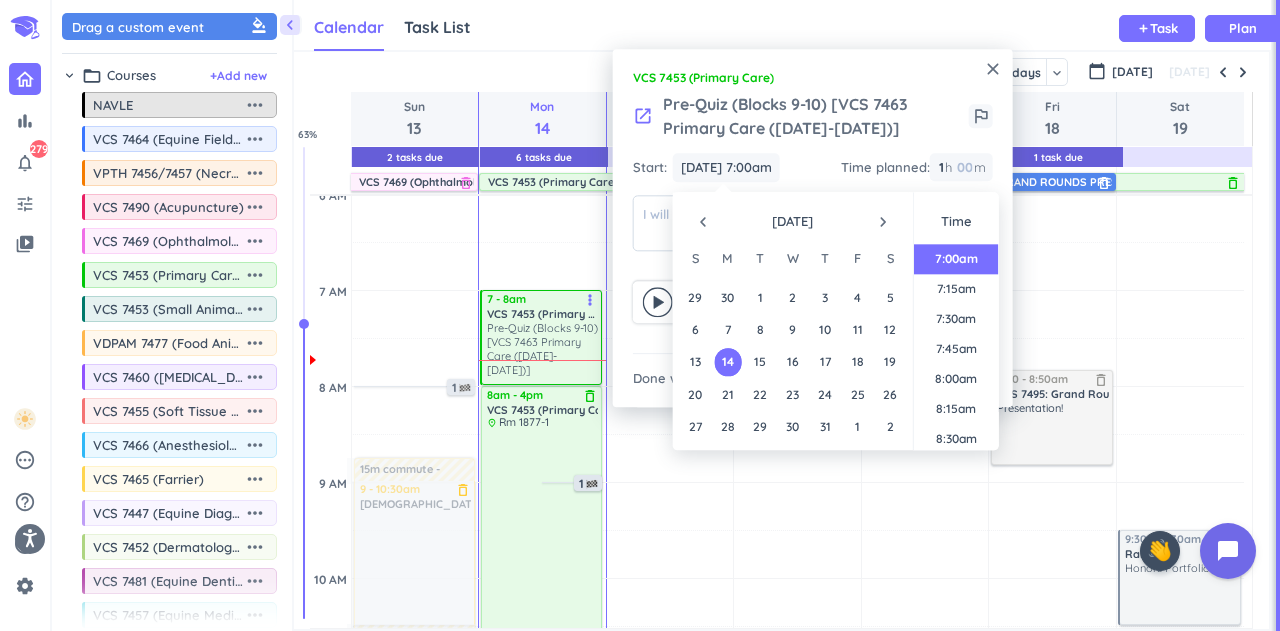 click on "8:00am" at bounding box center (956, 380) 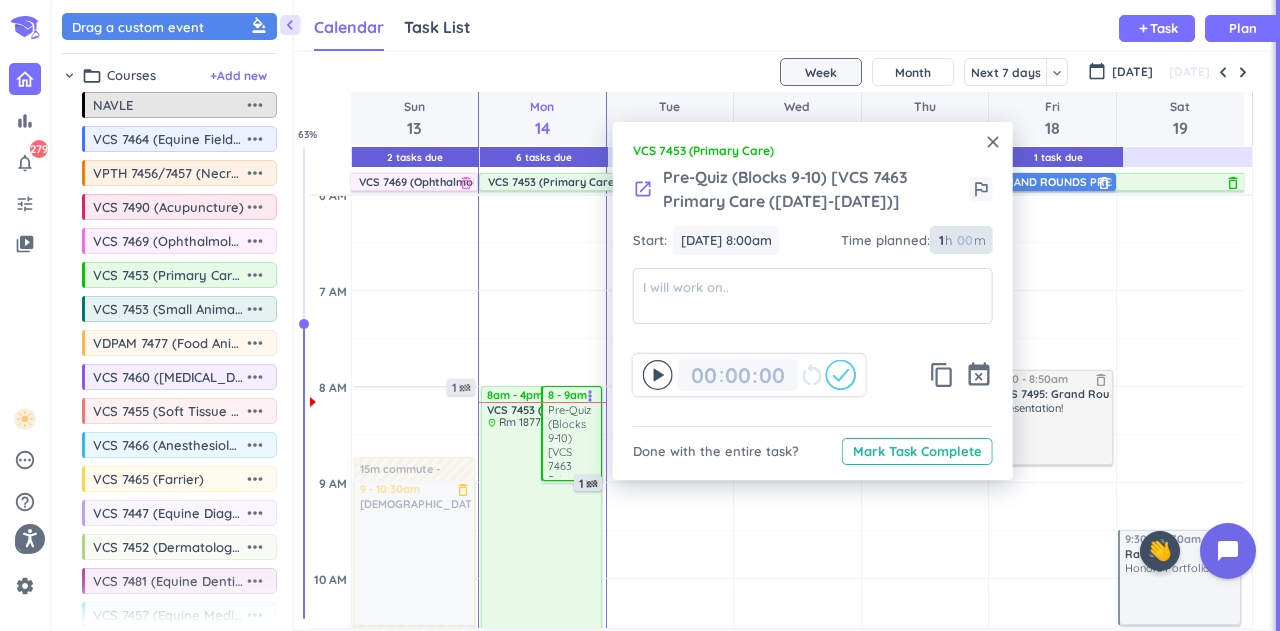 click at bounding box center (964, 240) 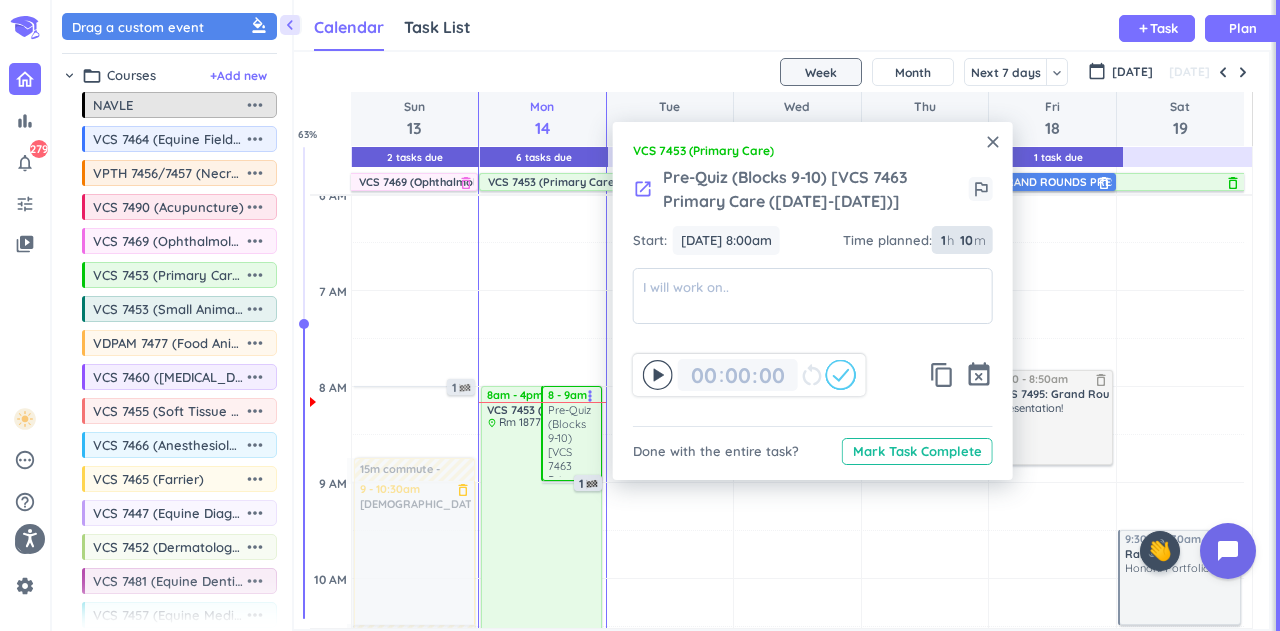 type on "10" 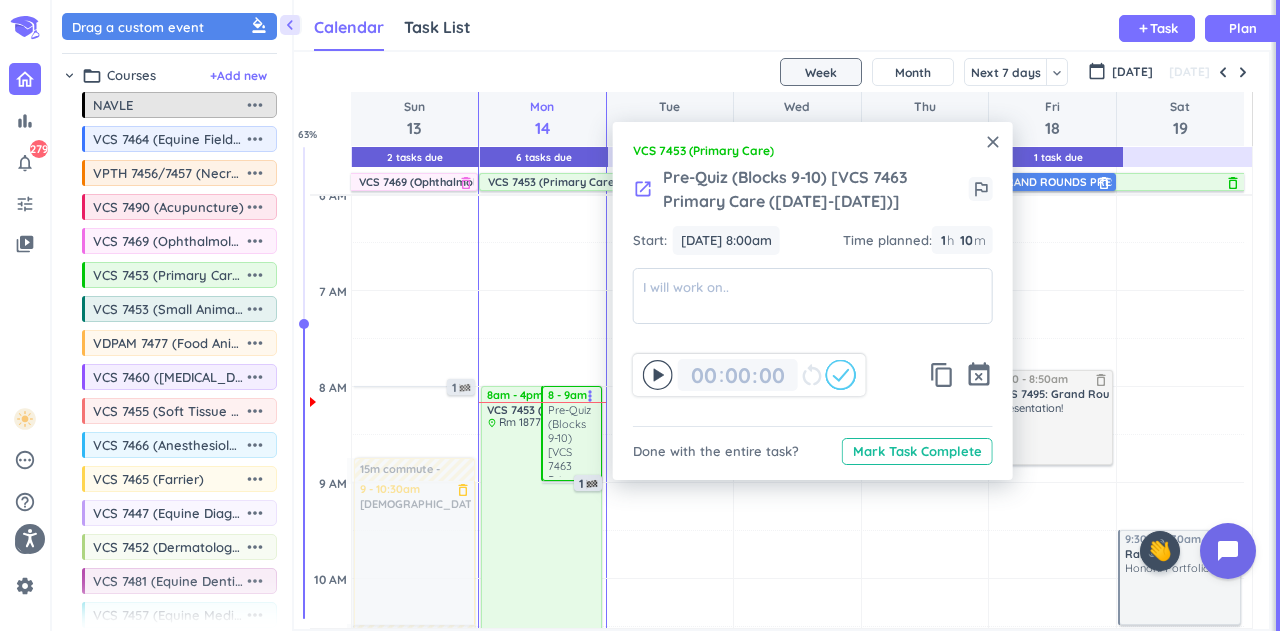 click on "1 1 00" at bounding box center [947, 240] 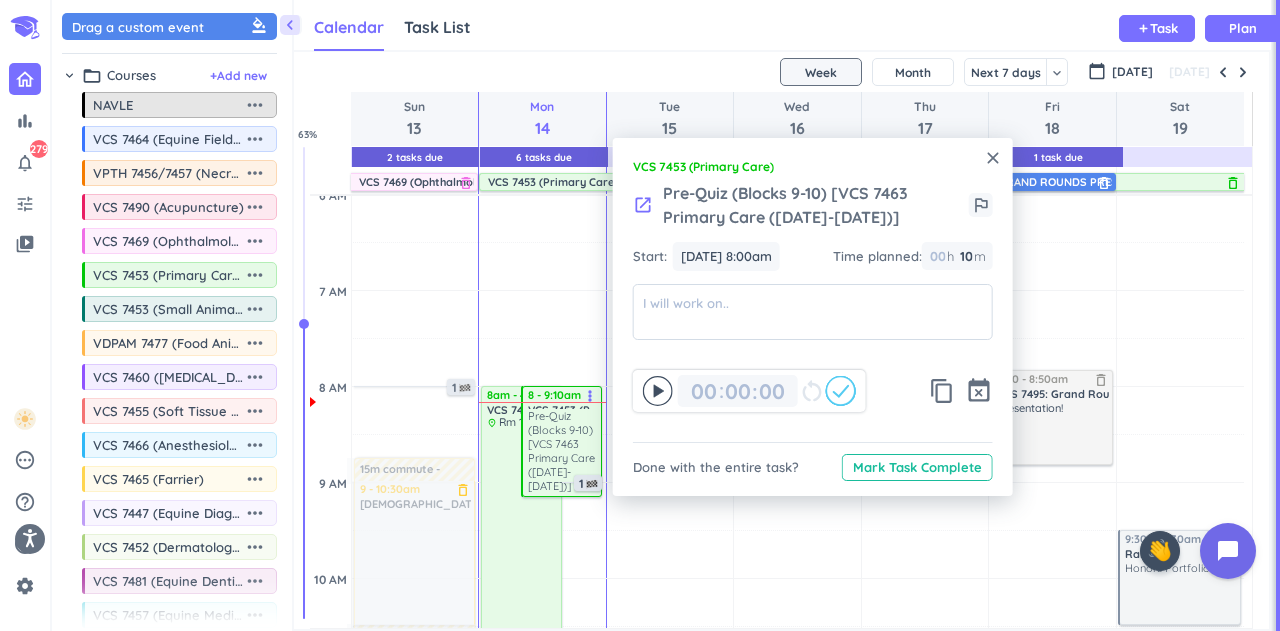 click on "VCS 7453 (Primary Care)" at bounding box center (813, 167) 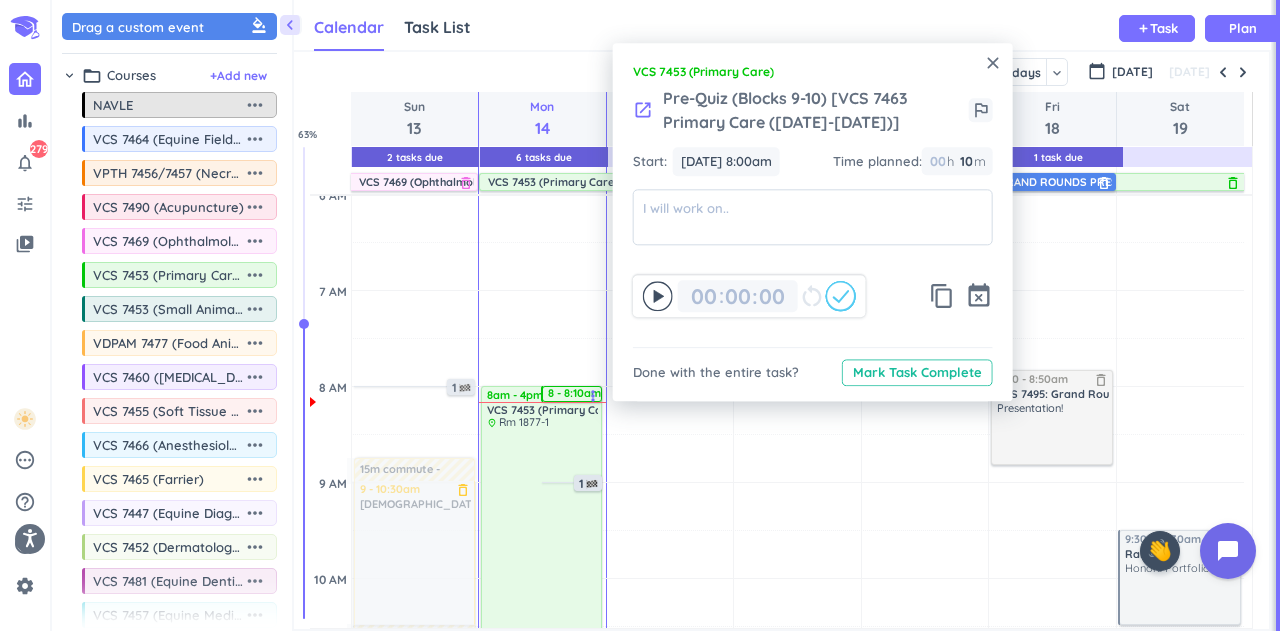 click 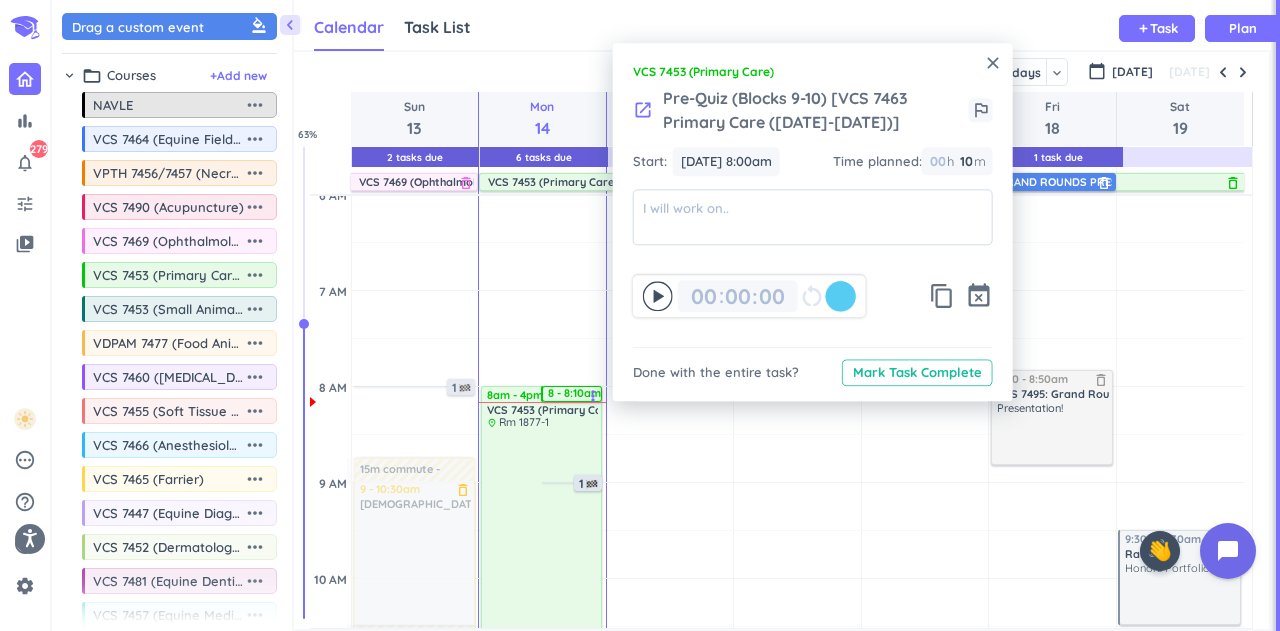 click on "Mark Task Complete" at bounding box center [917, 372] 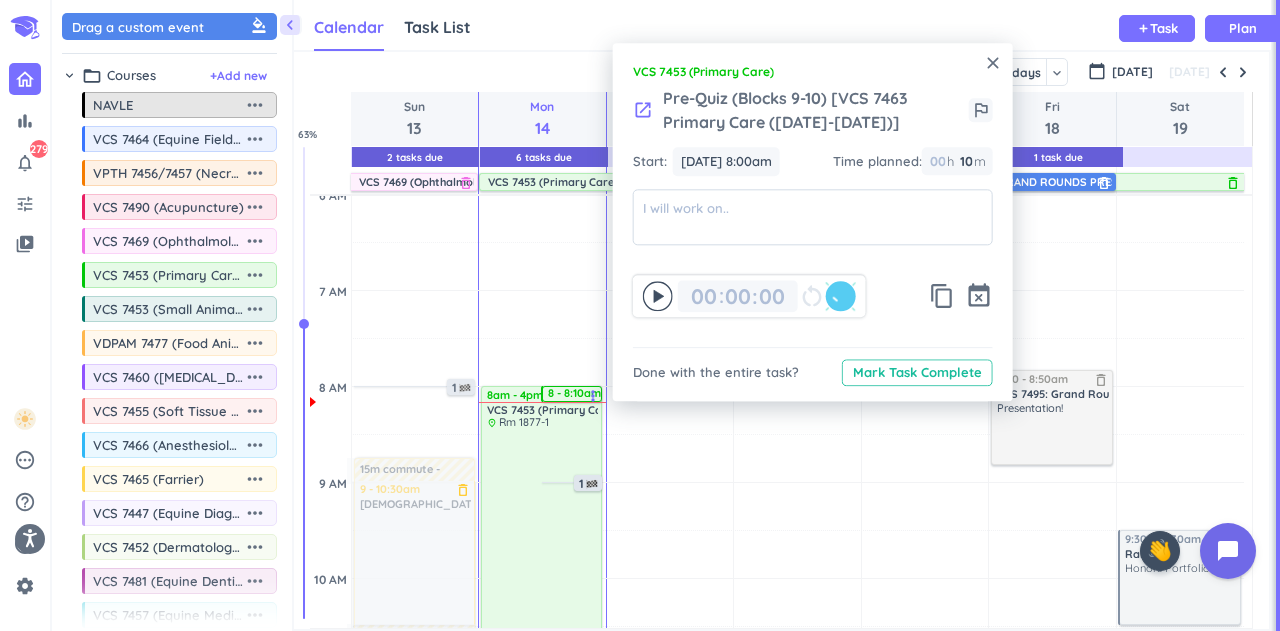 click on "Mark Task Complete" at bounding box center [917, 372] 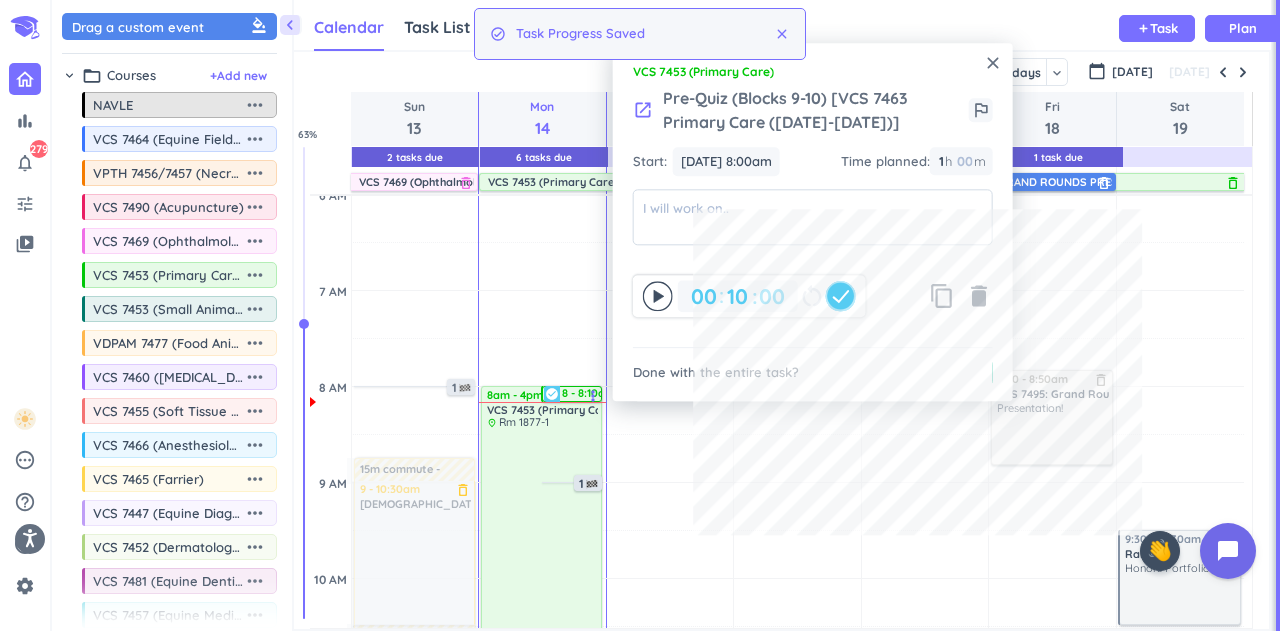 click on "close" at bounding box center [993, 63] 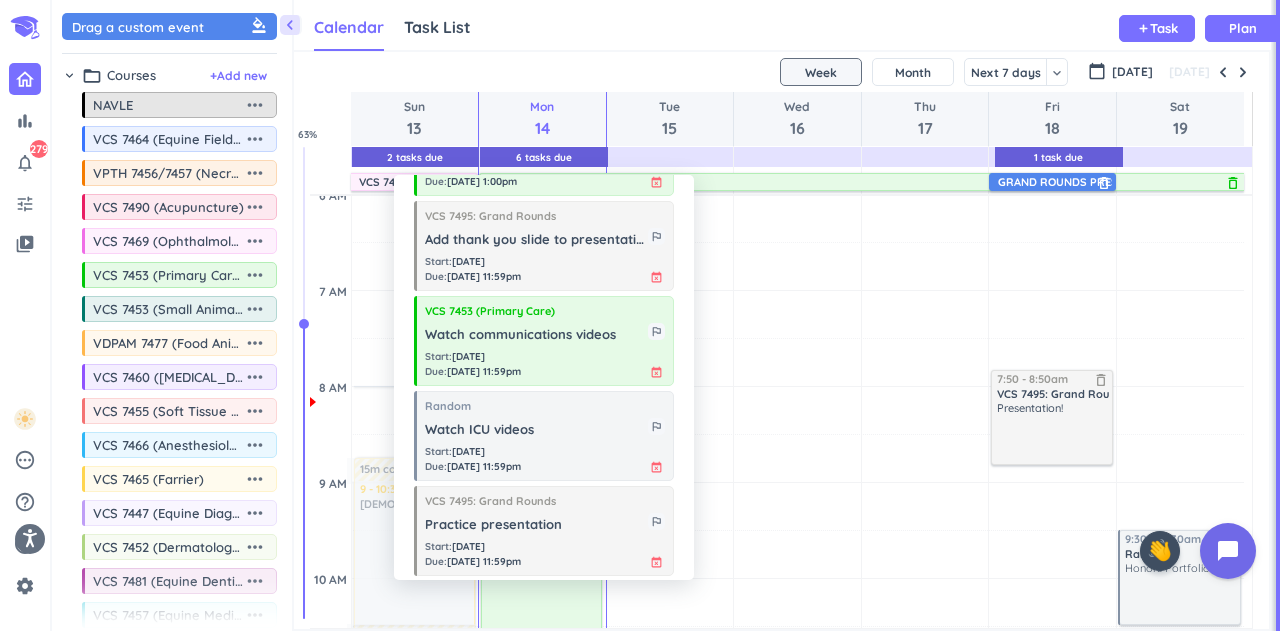 scroll, scrollTop: 208, scrollLeft: 0, axis: vertical 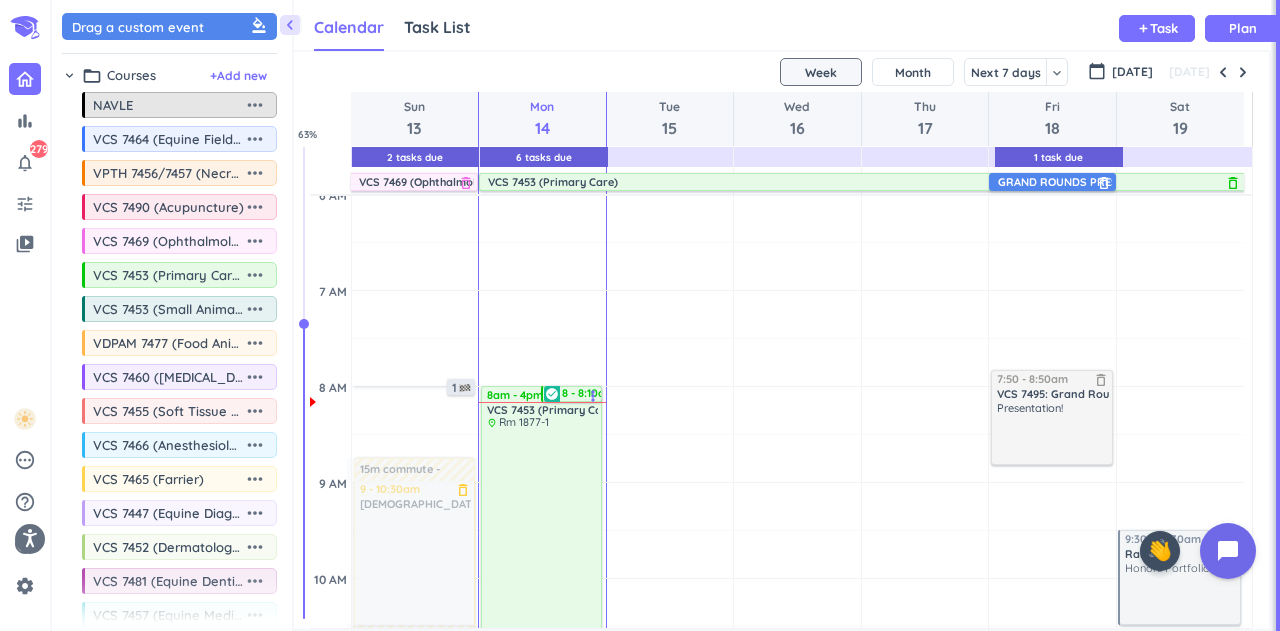 click on "[DATE]" at bounding box center (781, 72) 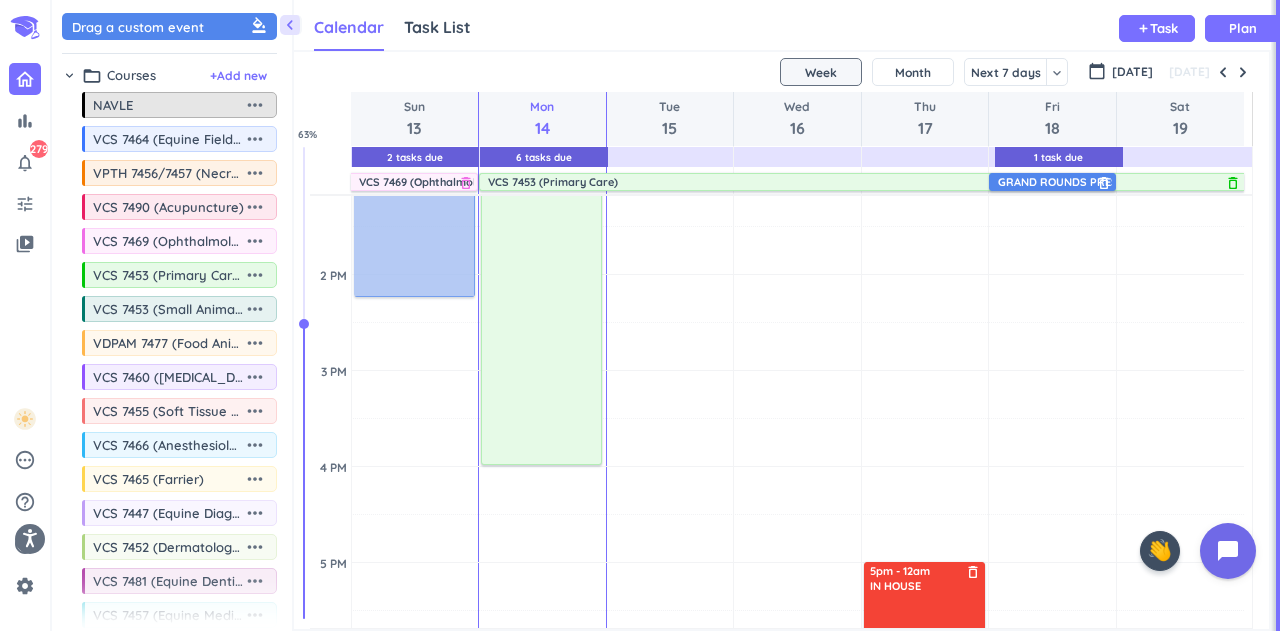 scroll, scrollTop: 1140, scrollLeft: 0, axis: vertical 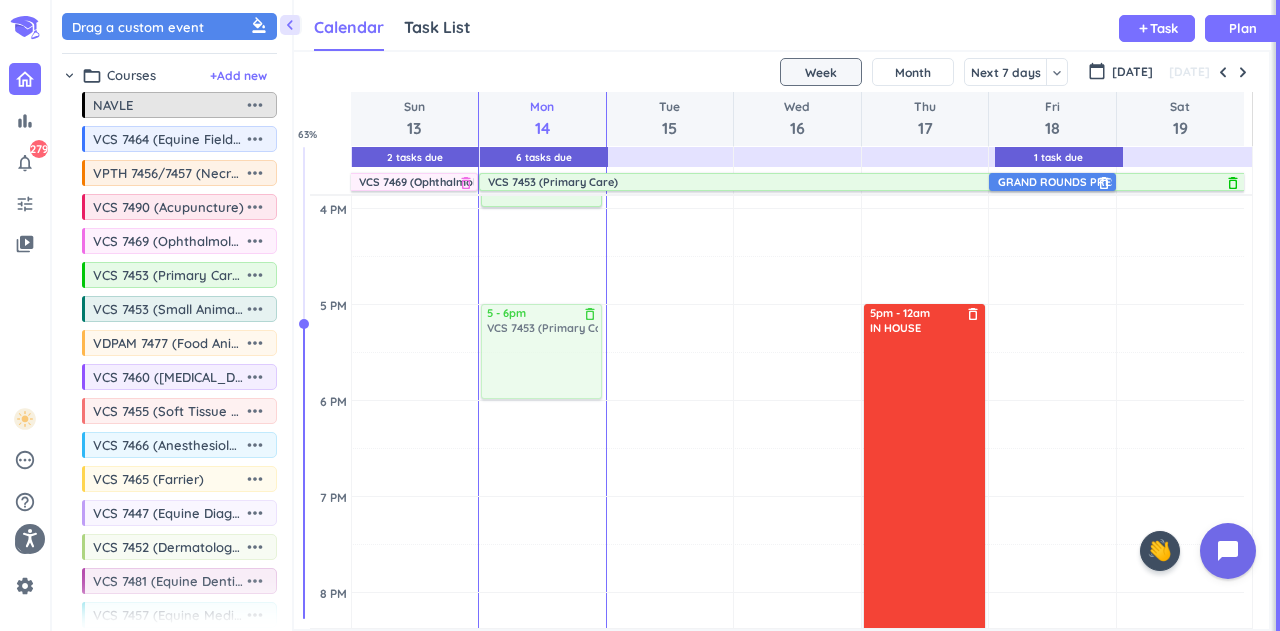 drag, startPoint x: 179, startPoint y: 279, endPoint x: 500, endPoint y: 326, distance: 324.42258 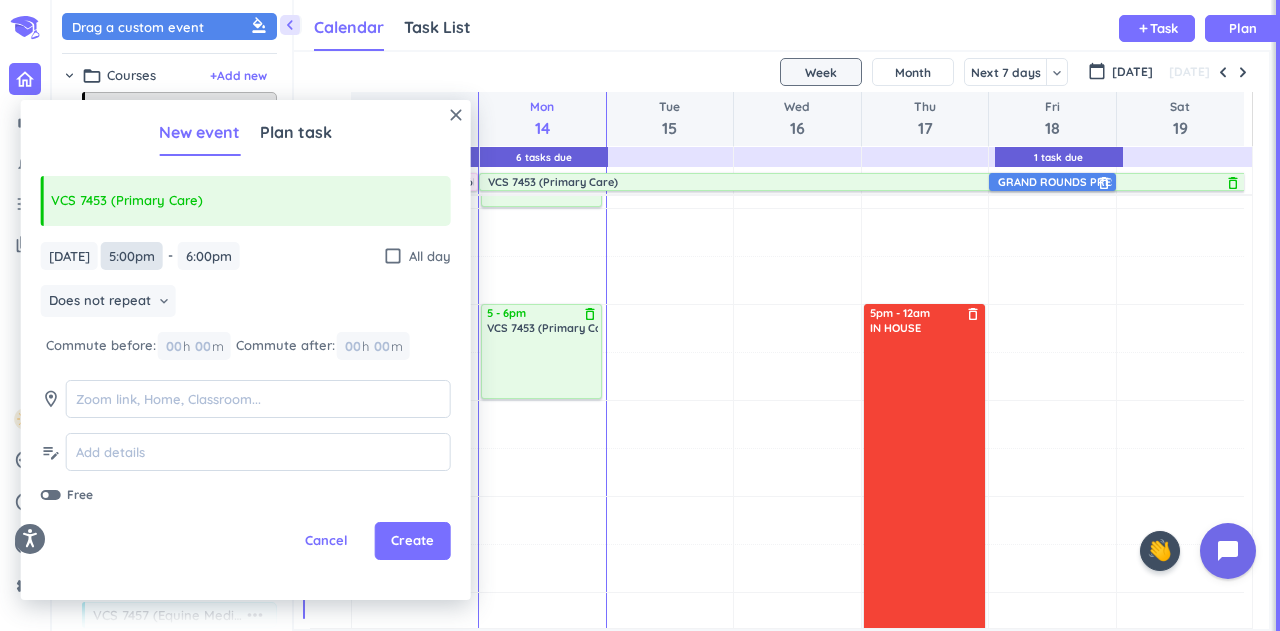click on "5:00pm" at bounding box center (132, 256) 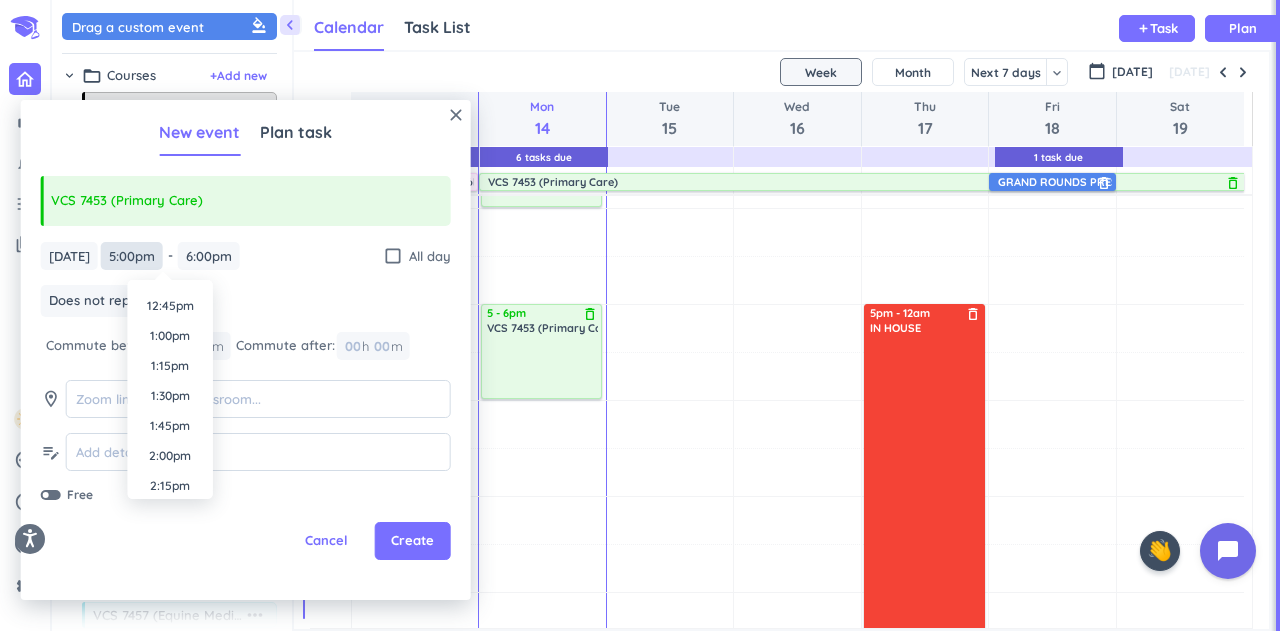 scroll, scrollTop: 1524, scrollLeft: 0, axis: vertical 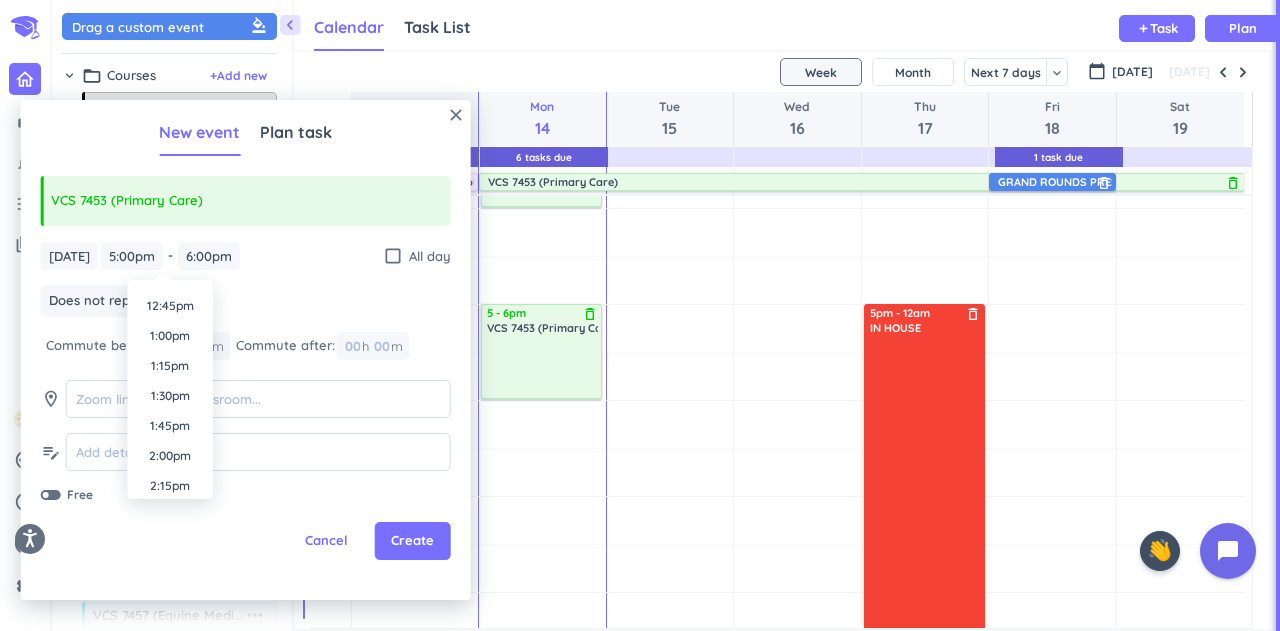 click on "1:00pm" at bounding box center [170, 336] 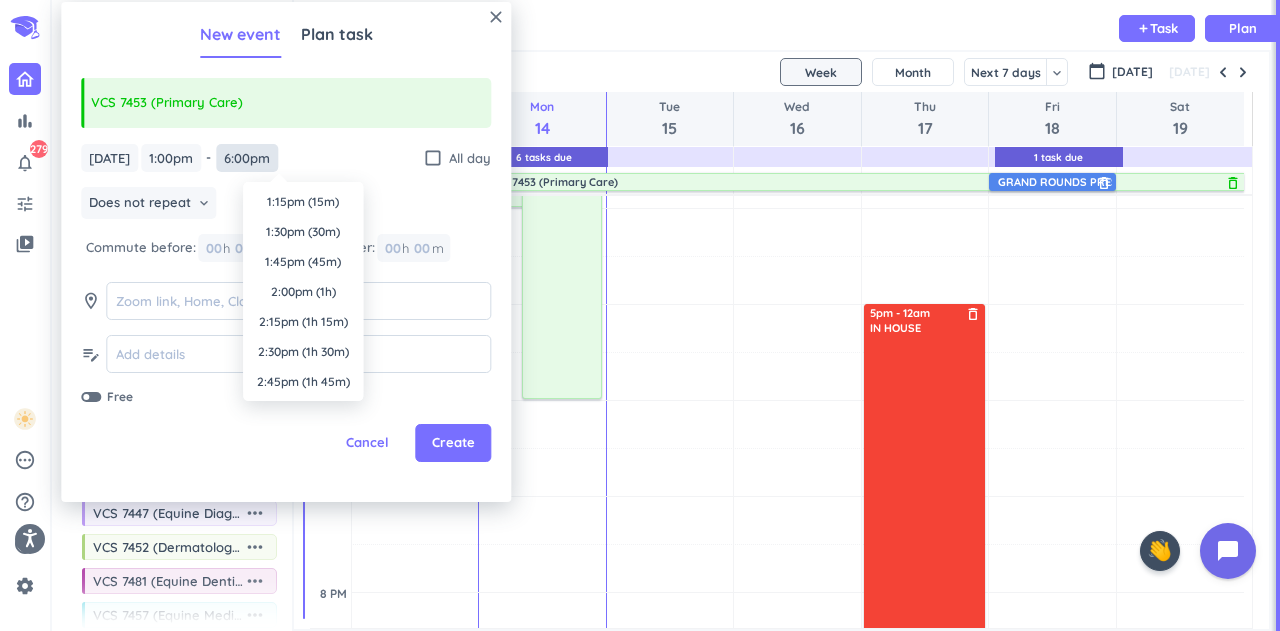 click on "6:00pm" at bounding box center [247, 158] 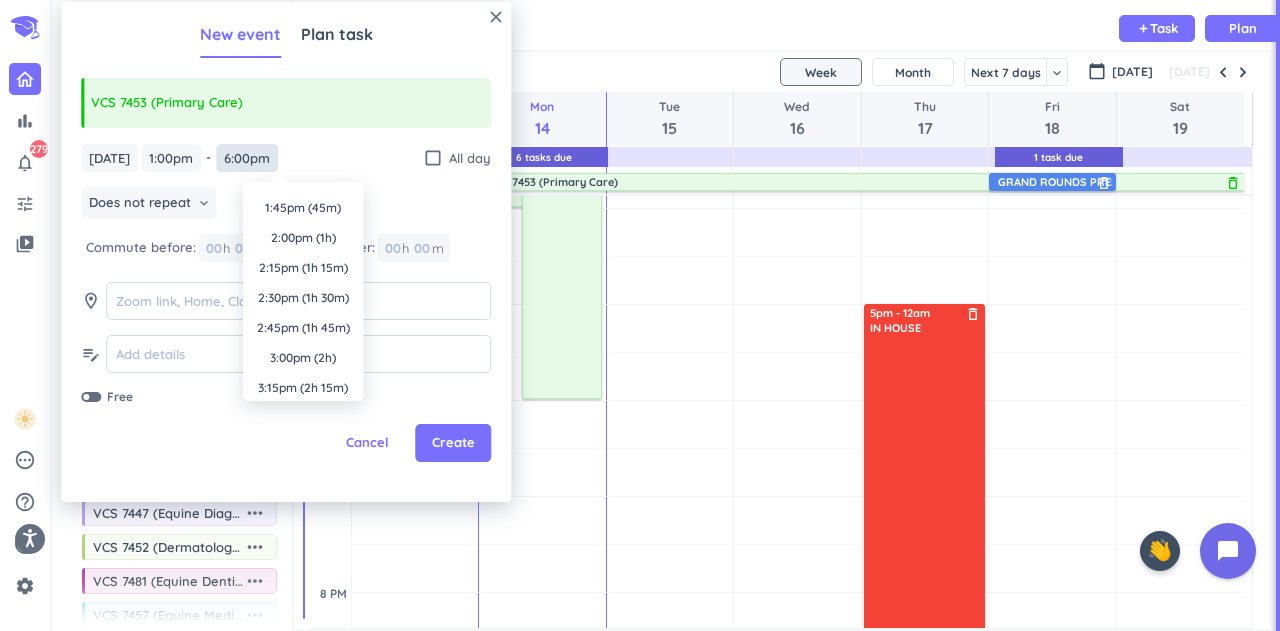 scroll, scrollTop: 53, scrollLeft: 0, axis: vertical 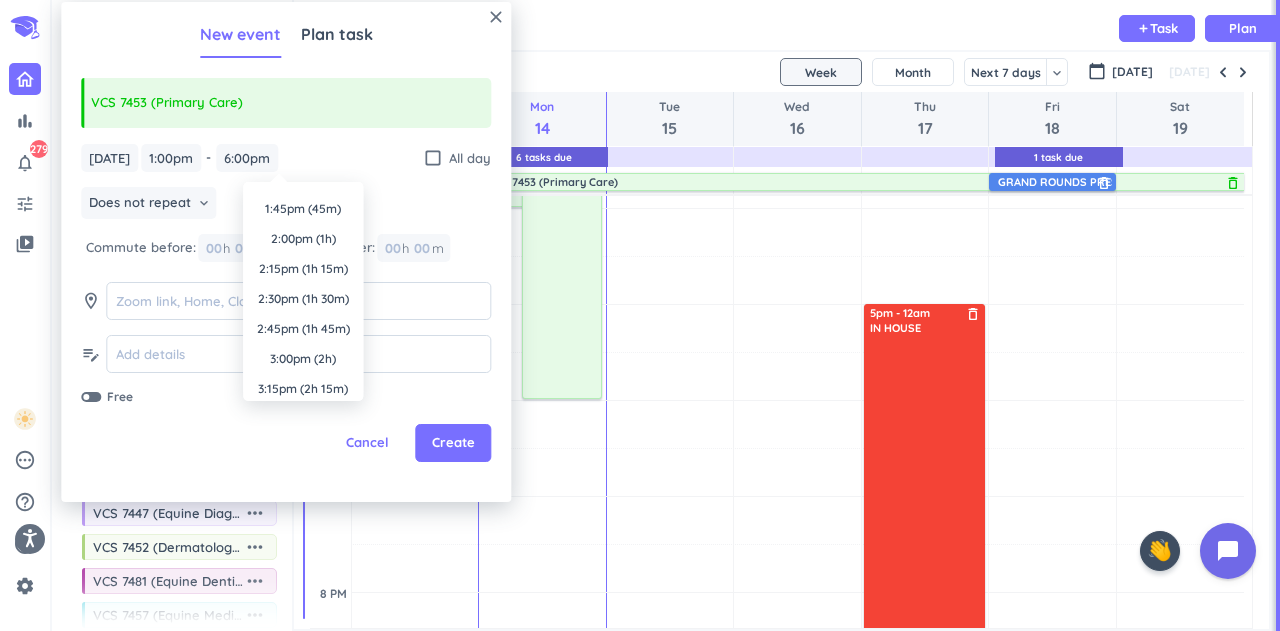 click on "2:00pm (1h)" at bounding box center [303, 239] 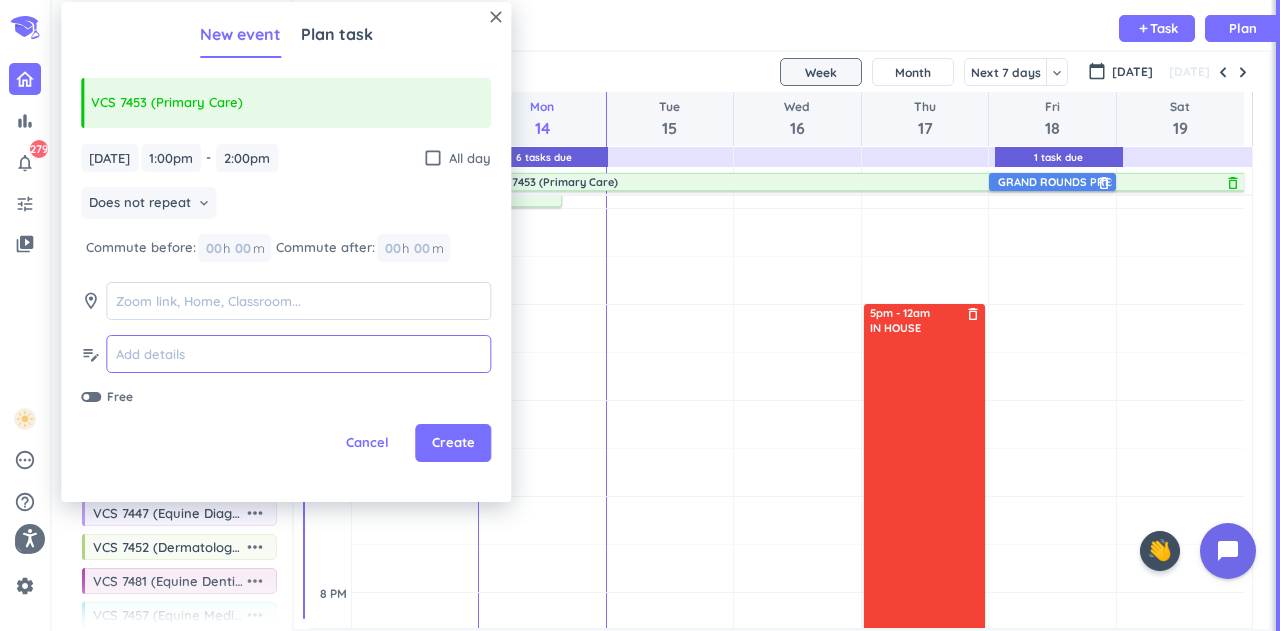 click at bounding box center (298, 354) 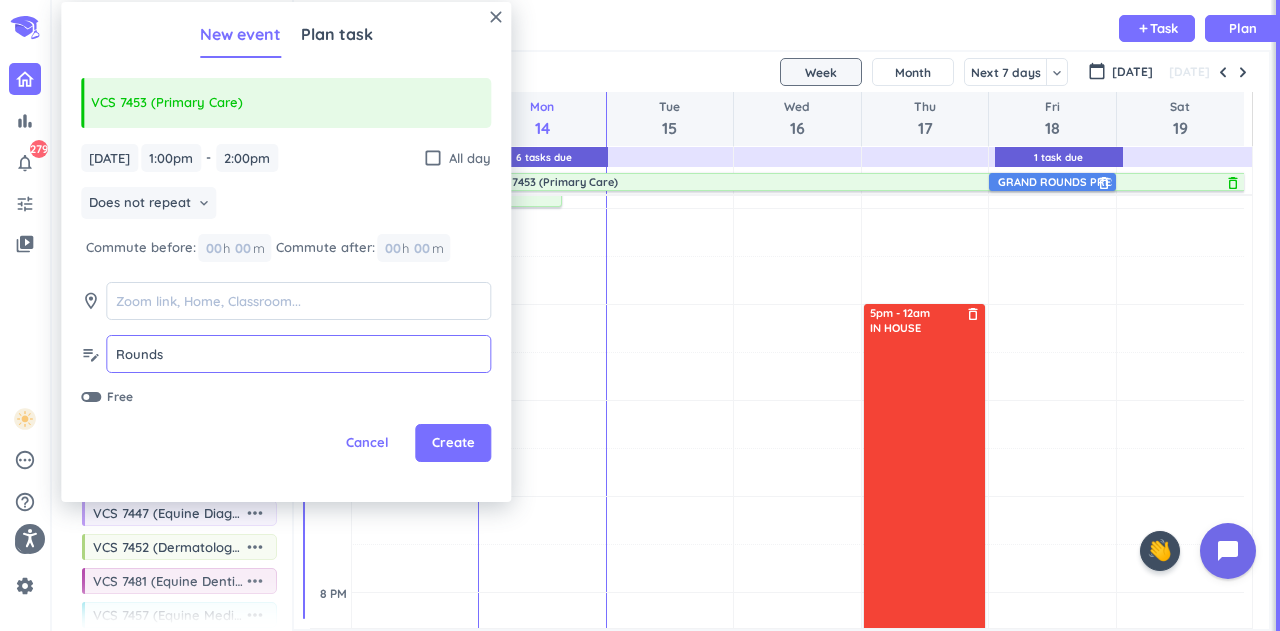 type on "Rounds" 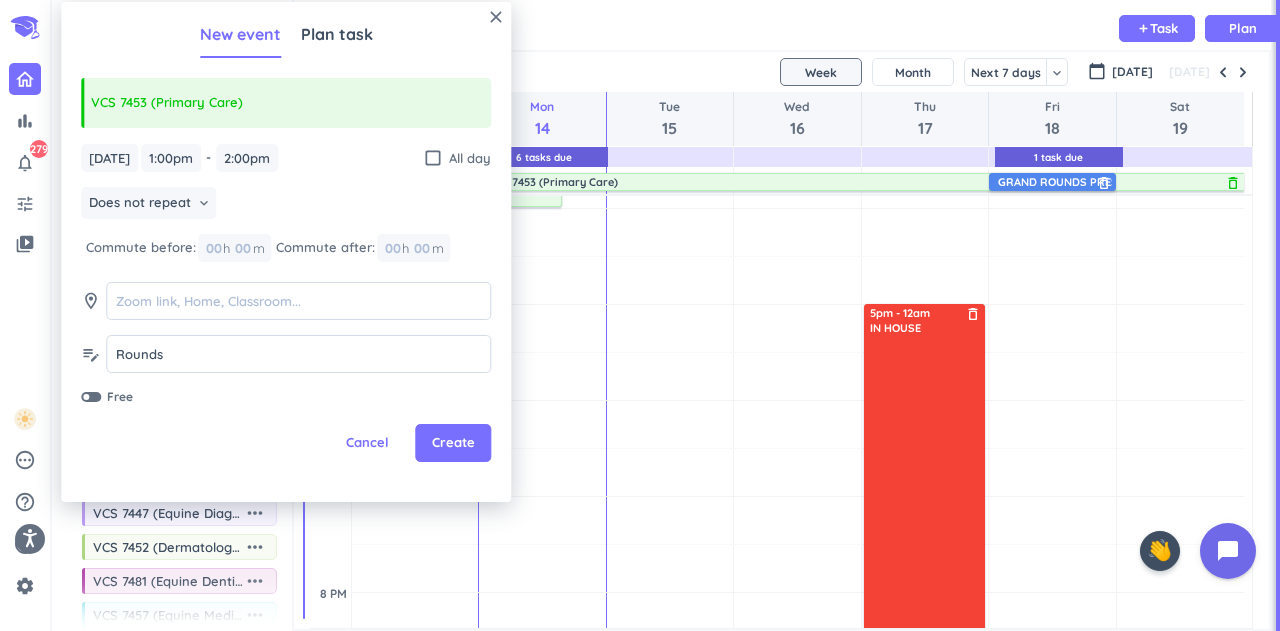 click on "keyboard_arrow_down" at bounding box center [204, 203] 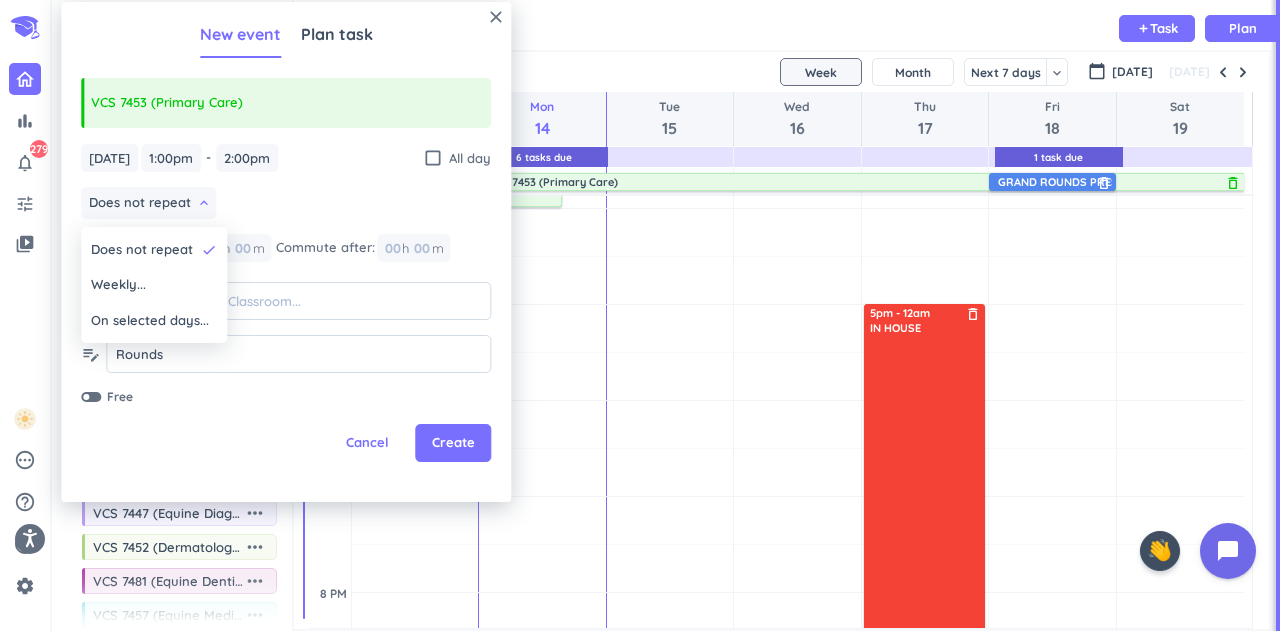 click on "On selected days..." at bounding box center (150, 321) 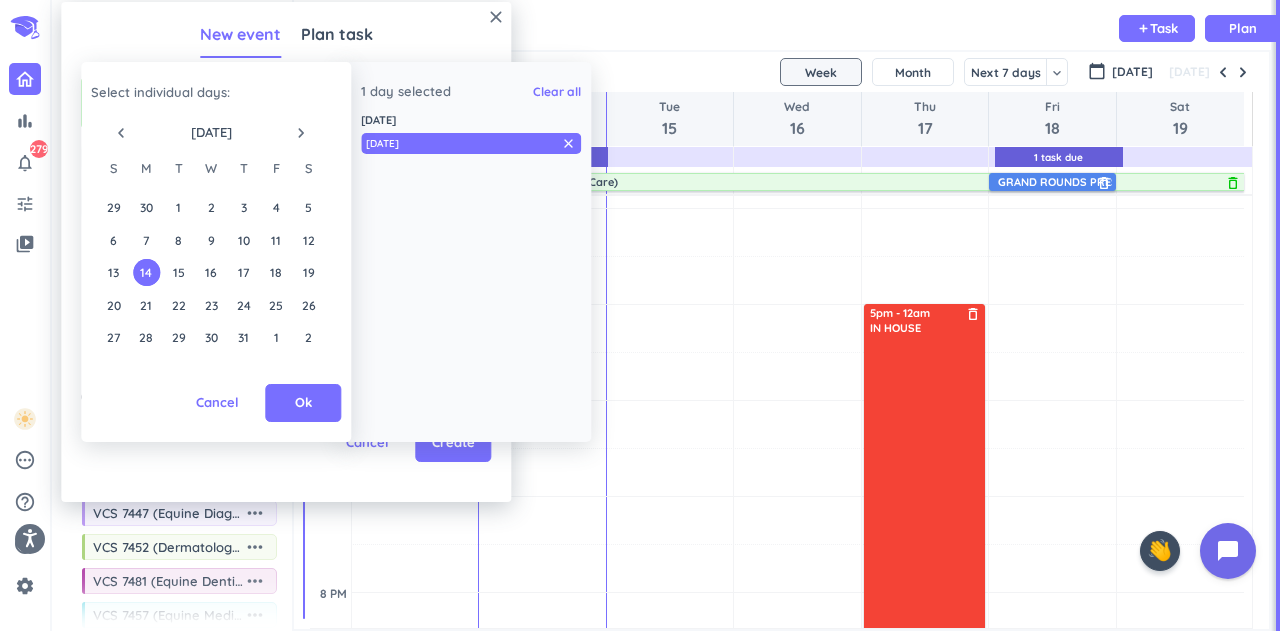 click on "15" at bounding box center (178, 272) 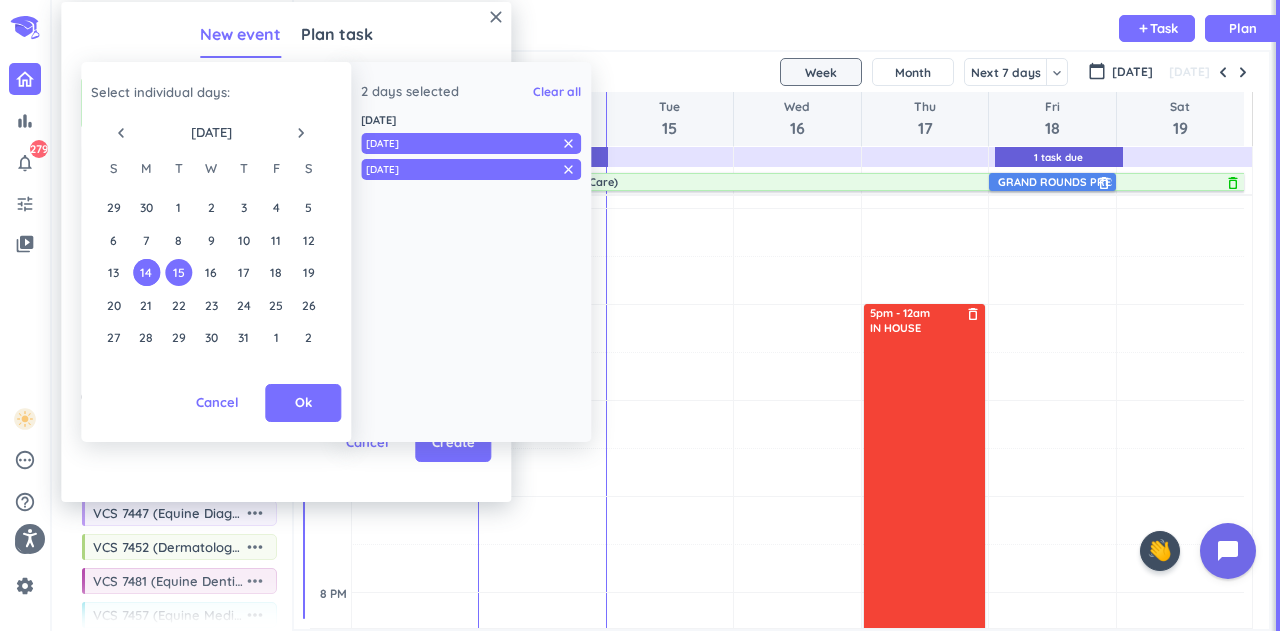 click on "16" at bounding box center [211, 272] 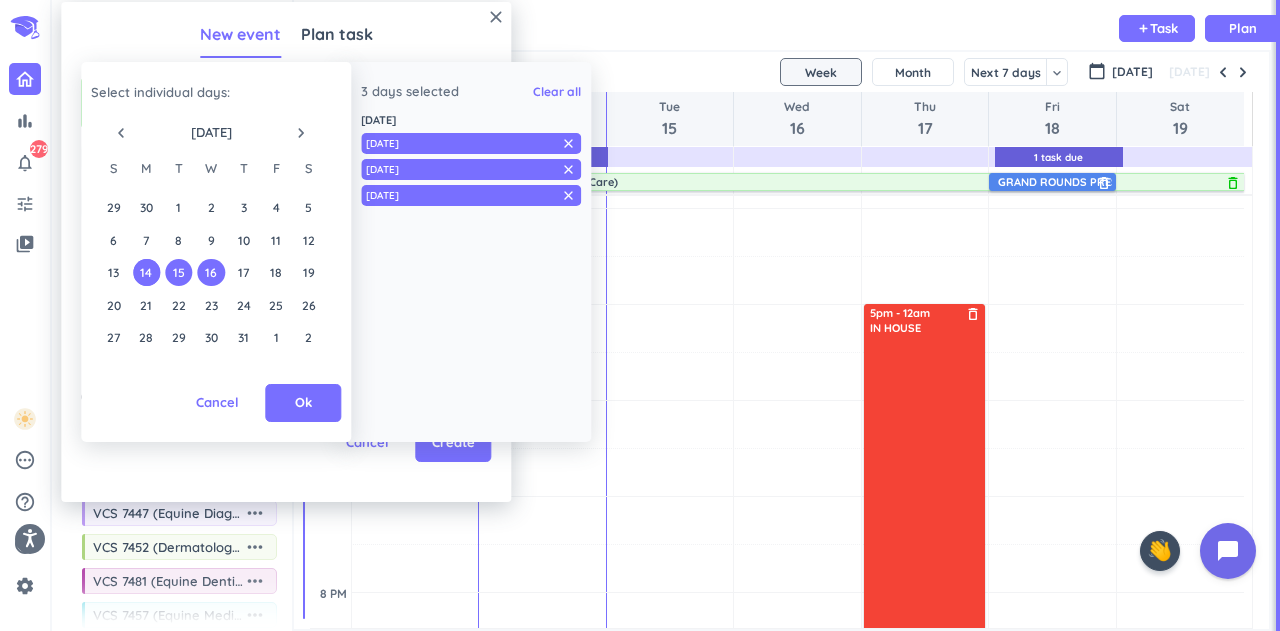 click on "17" at bounding box center [243, 272] 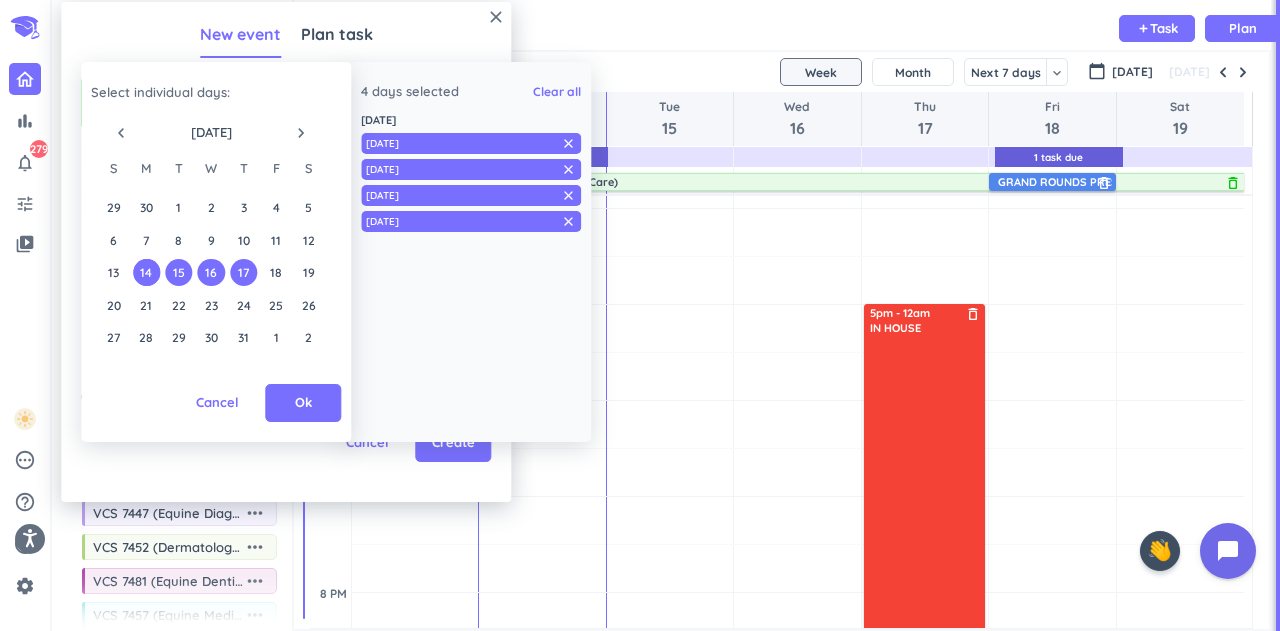 click on "Ok" at bounding box center (303, 403) 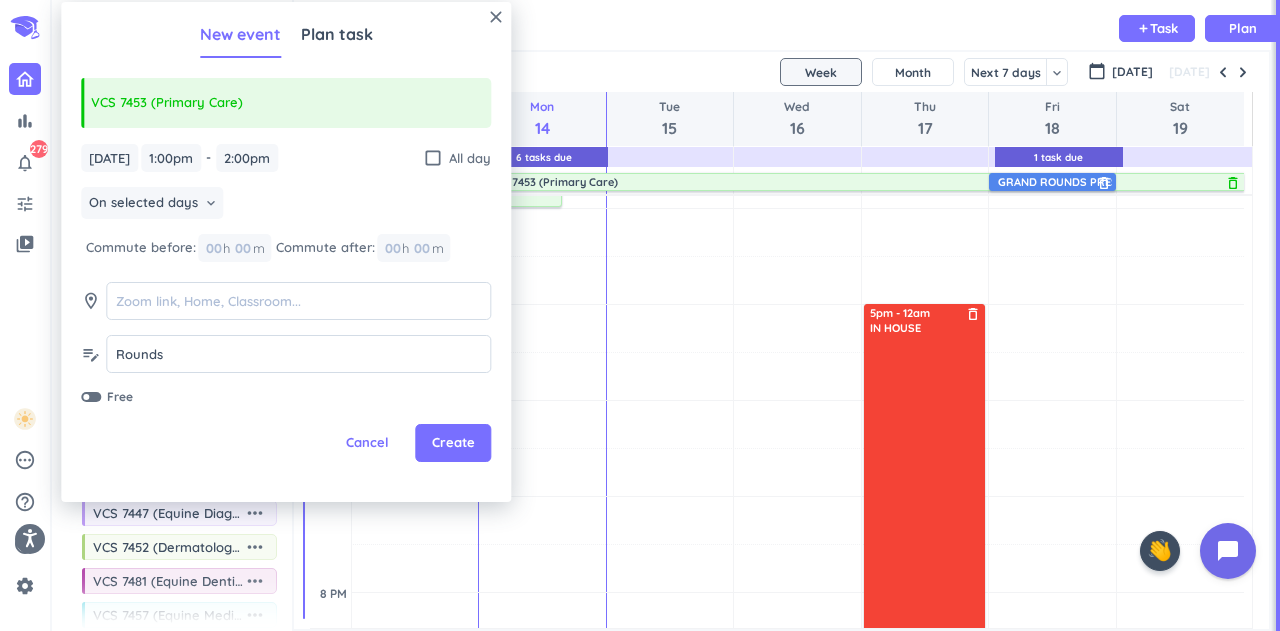 click on "Create" at bounding box center [453, 443] 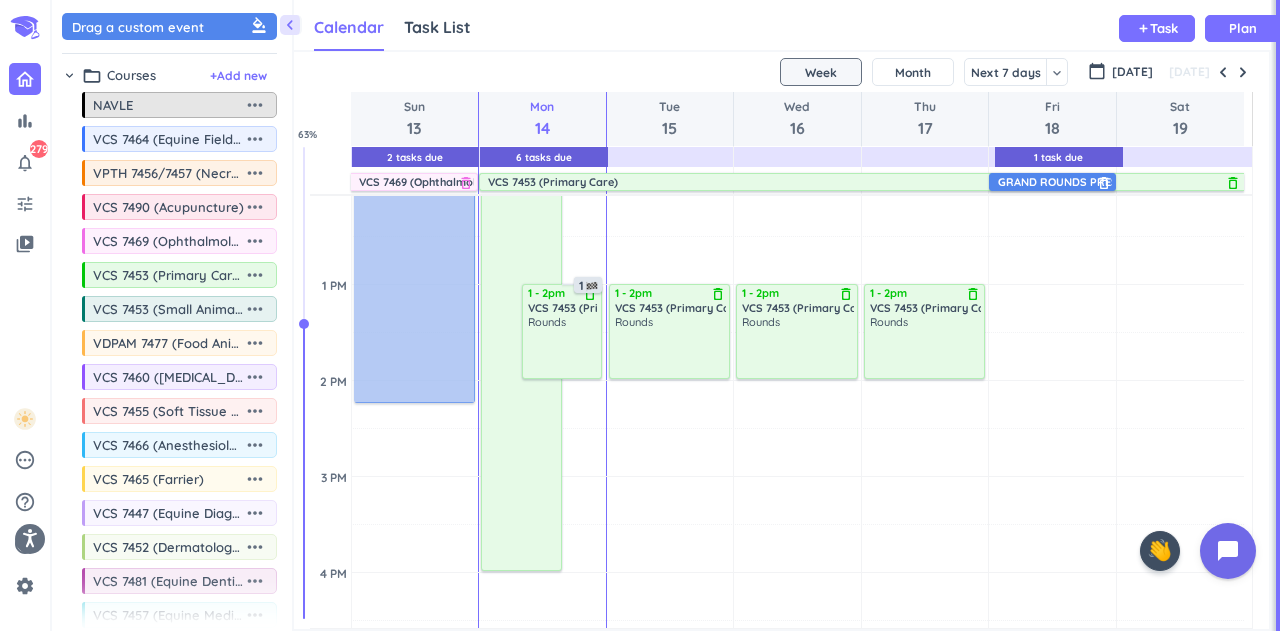scroll, scrollTop: 780, scrollLeft: 0, axis: vertical 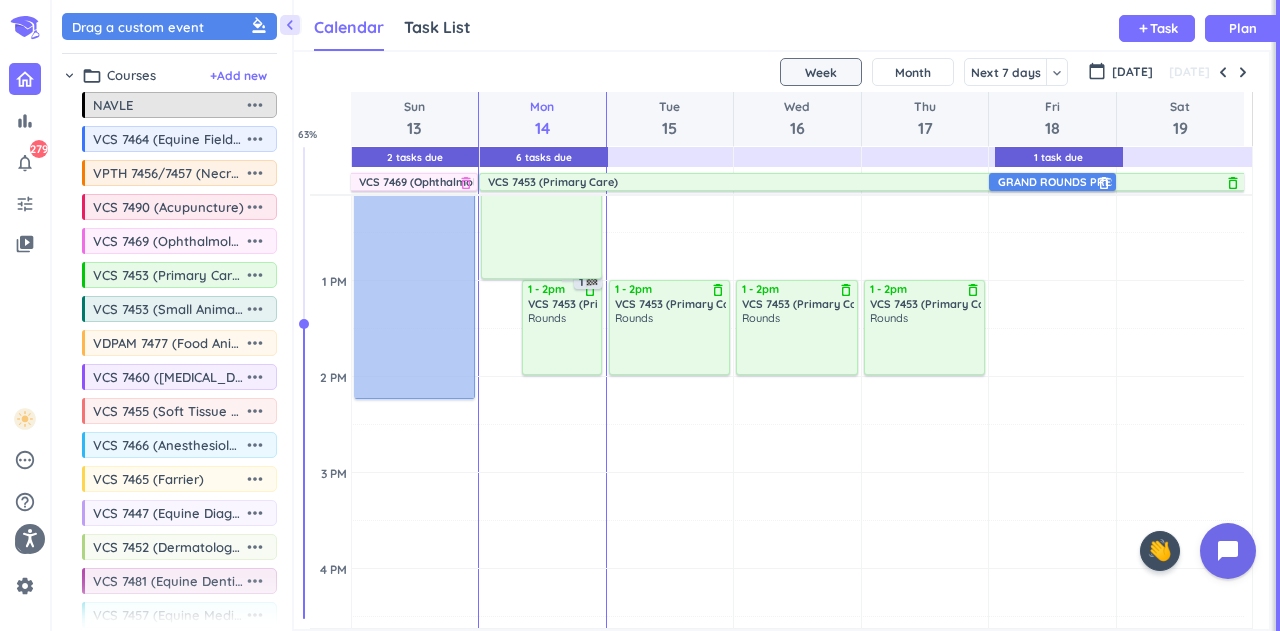 drag, startPoint x: 521, startPoint y: 569, endPoint x: 536, endPoint y: 287, distance: 282.39865 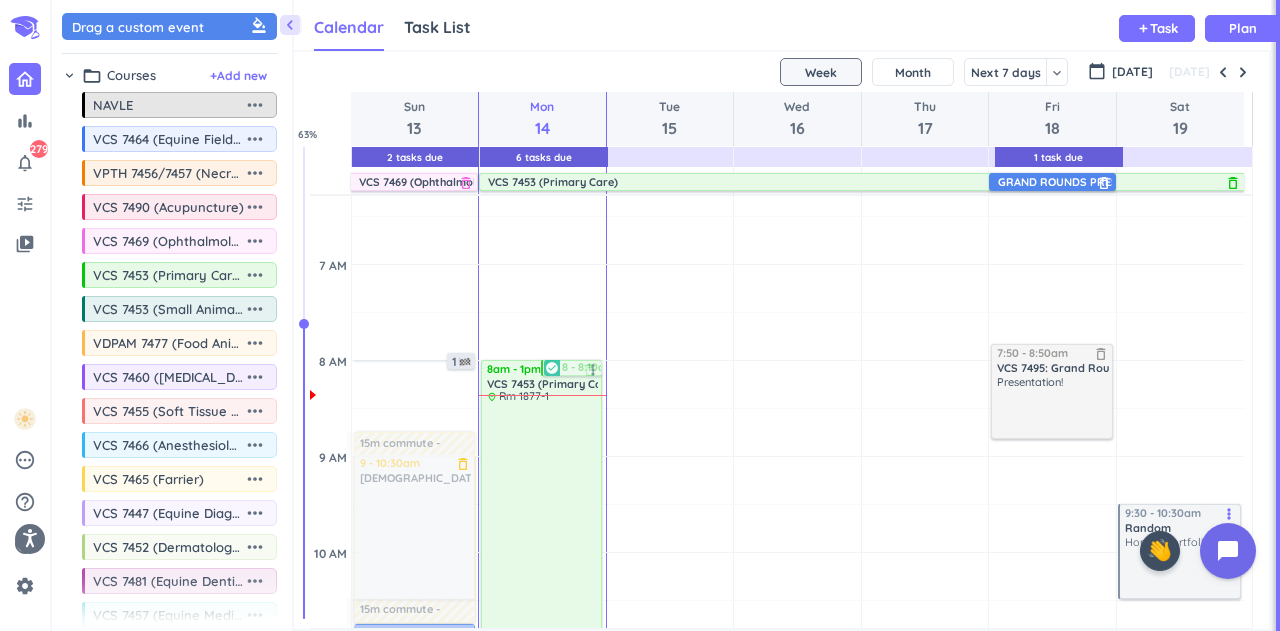 scroll, scrollTop: 516, scrollLeft: 0, axis: vertical 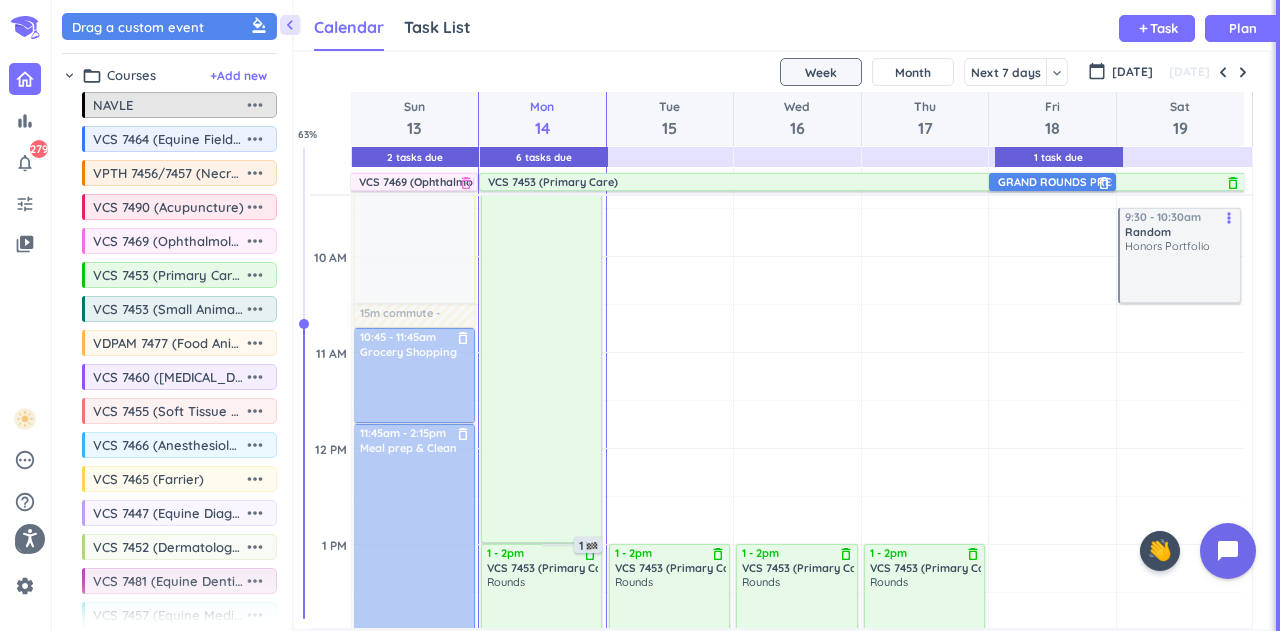 click on "Task" at bounding box center [1164, 28] 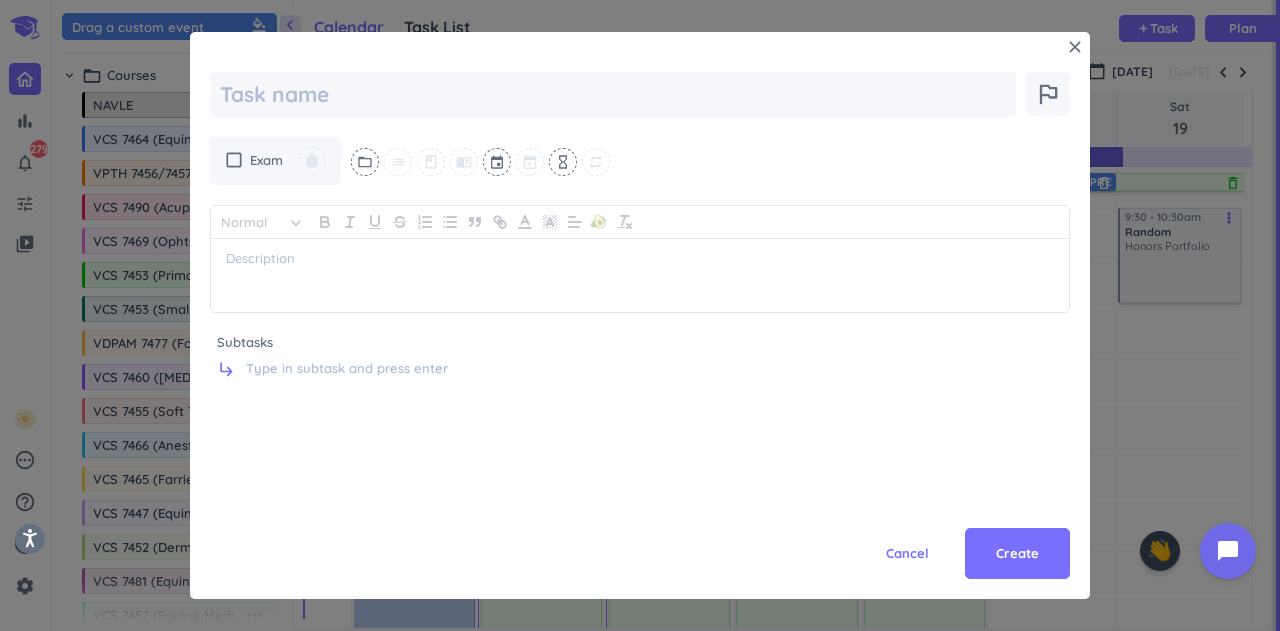 type on "x" 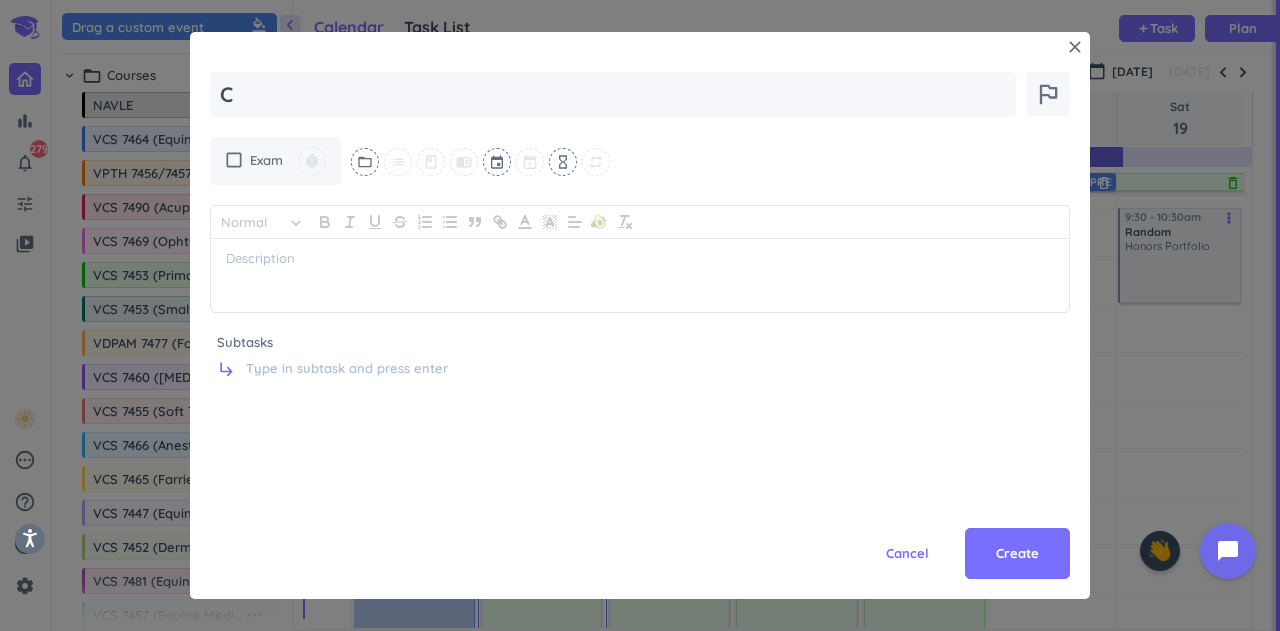 type on "Ca" 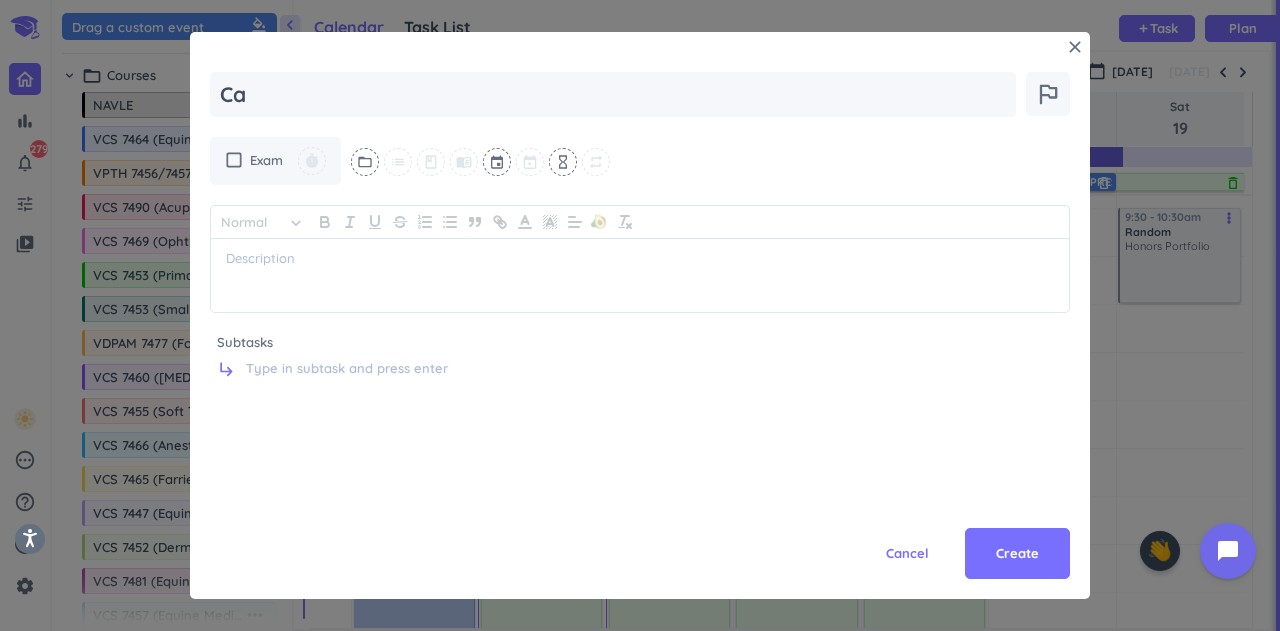 type on "x" 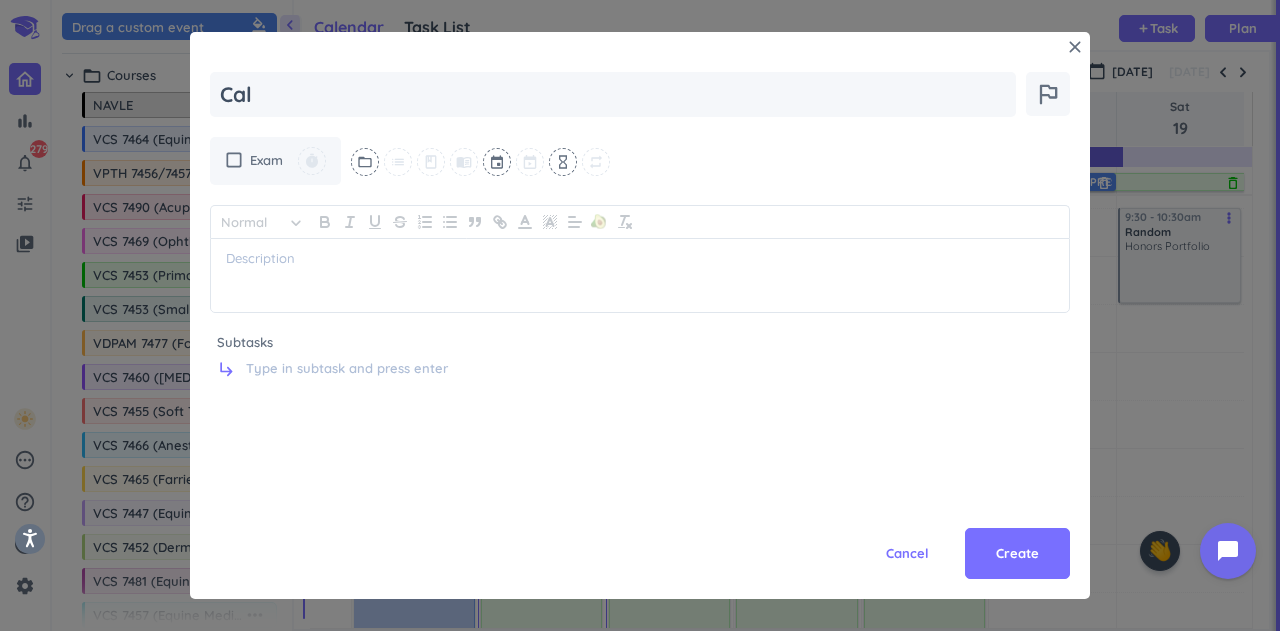 type on "x" 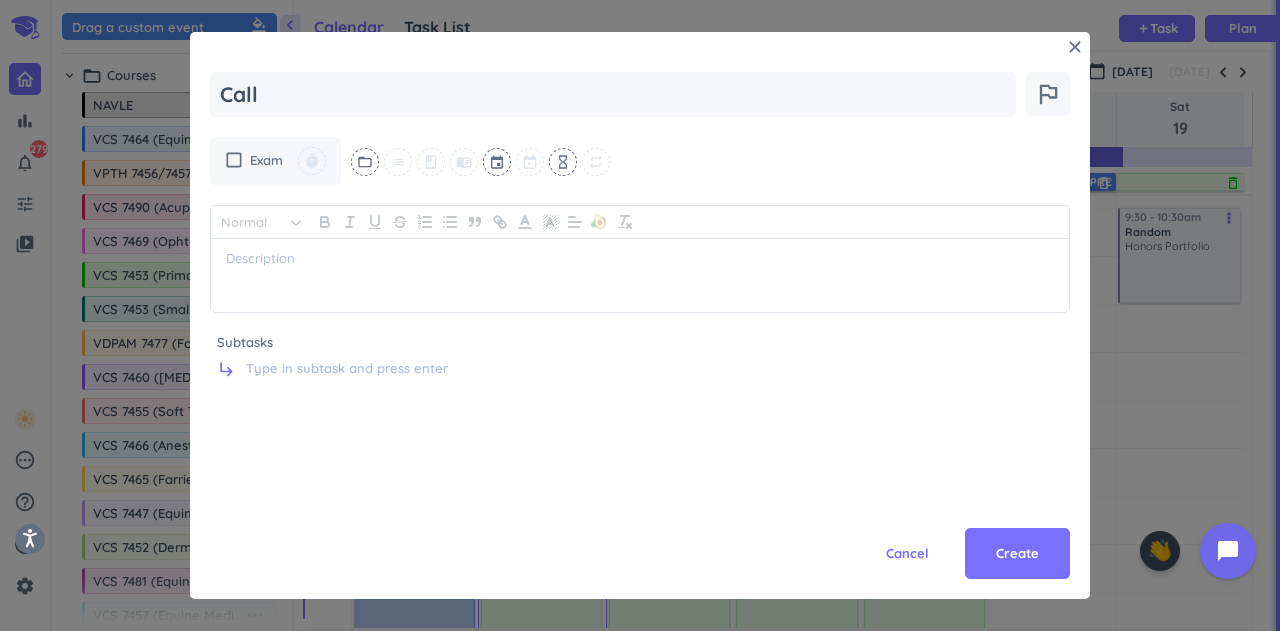 type on "x" 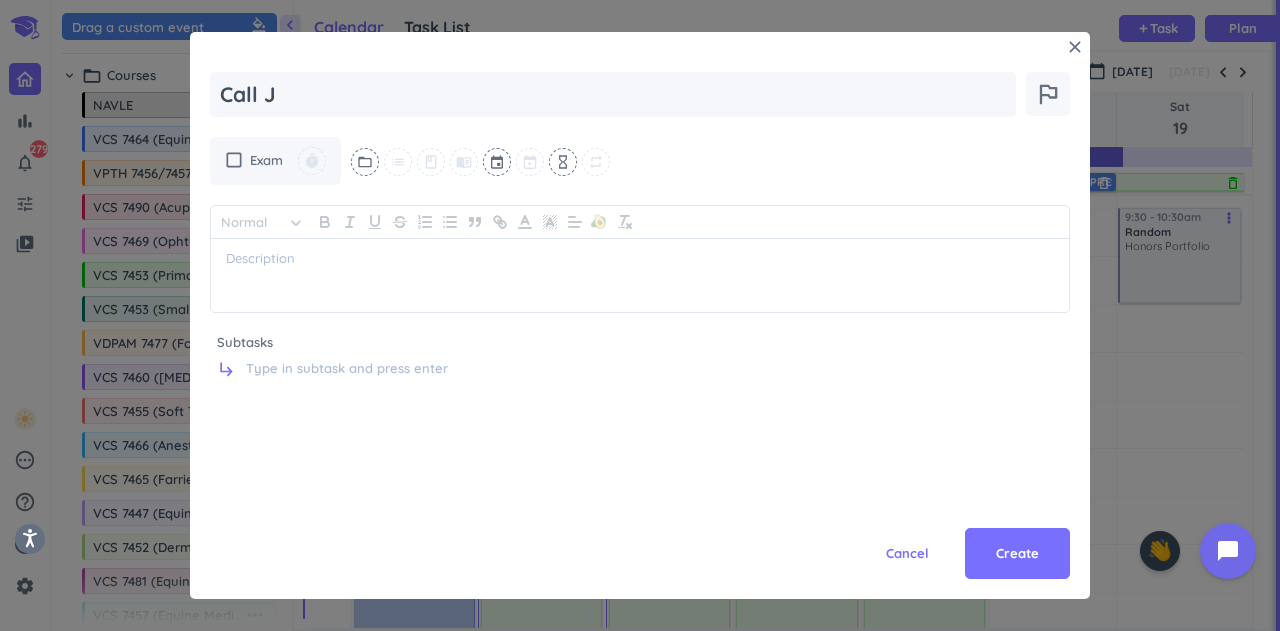 type on "x" 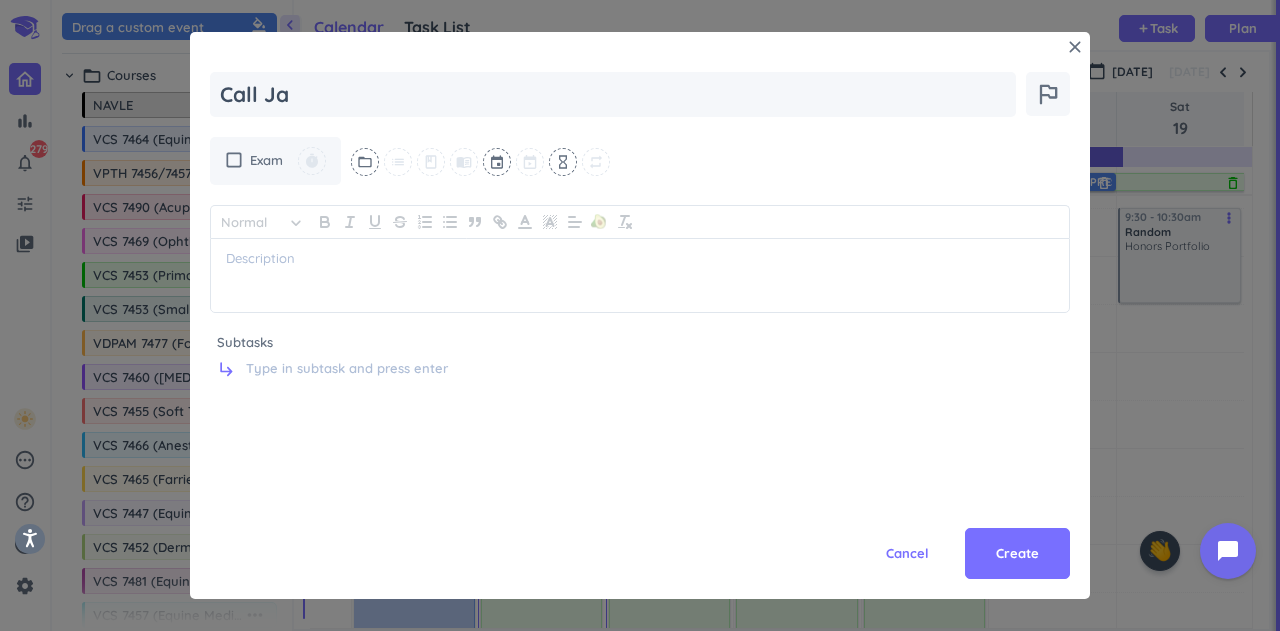 type on "x" 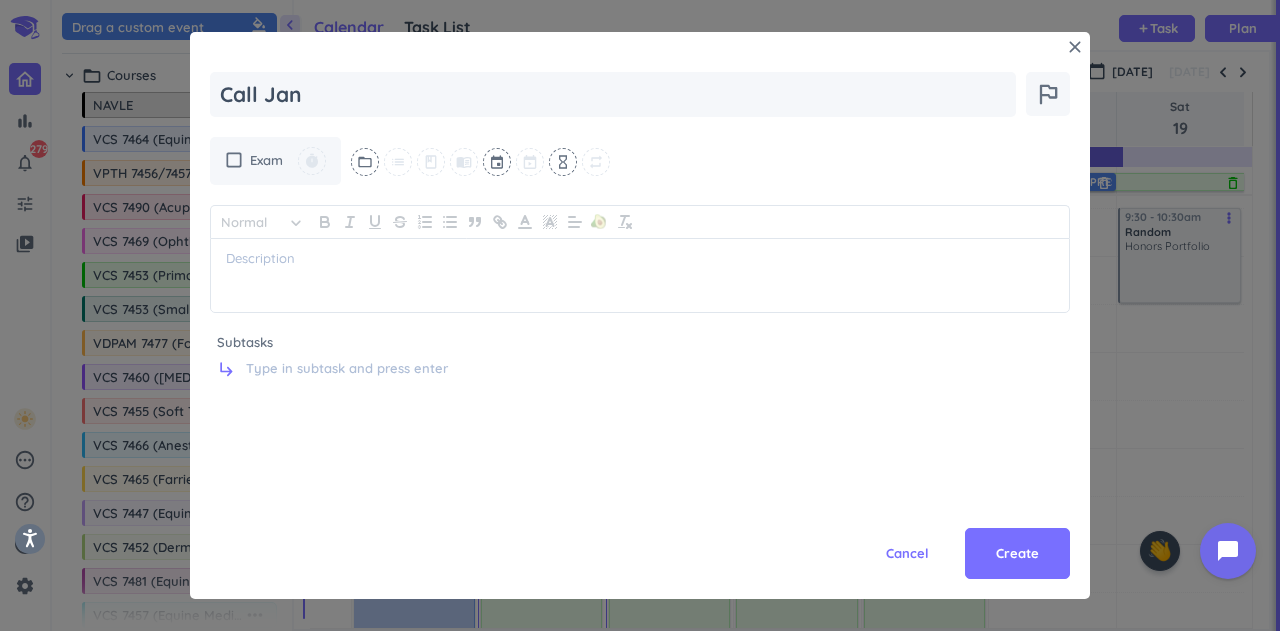 type on "x" 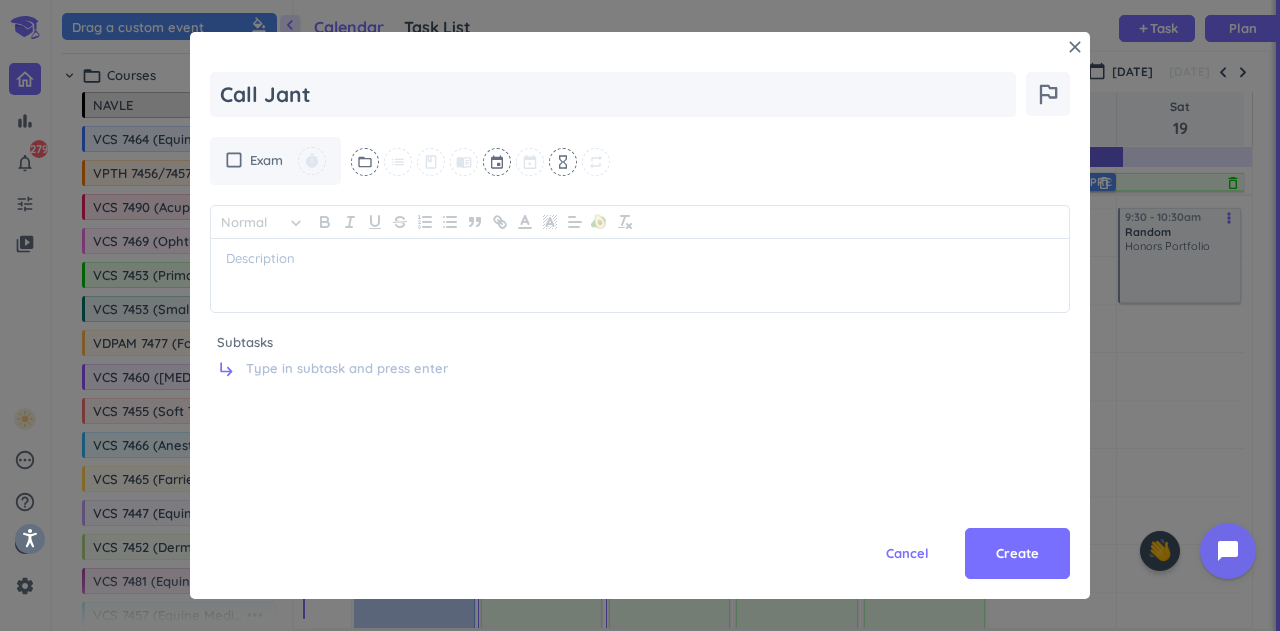 type on "x" 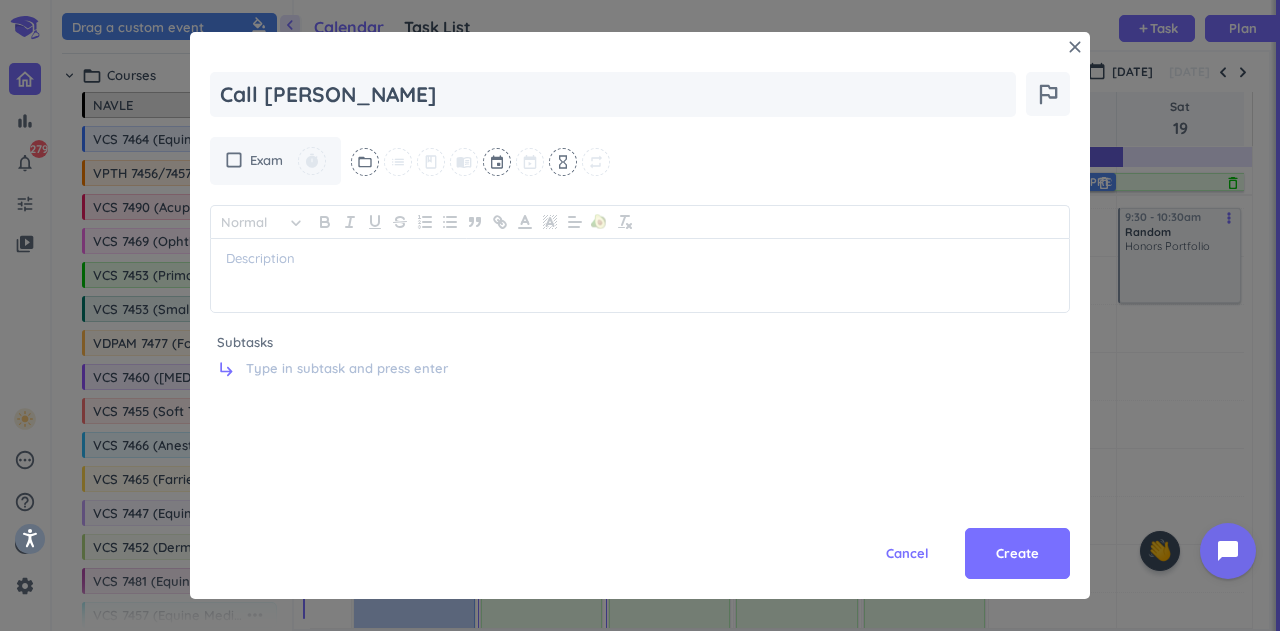 type on "x" 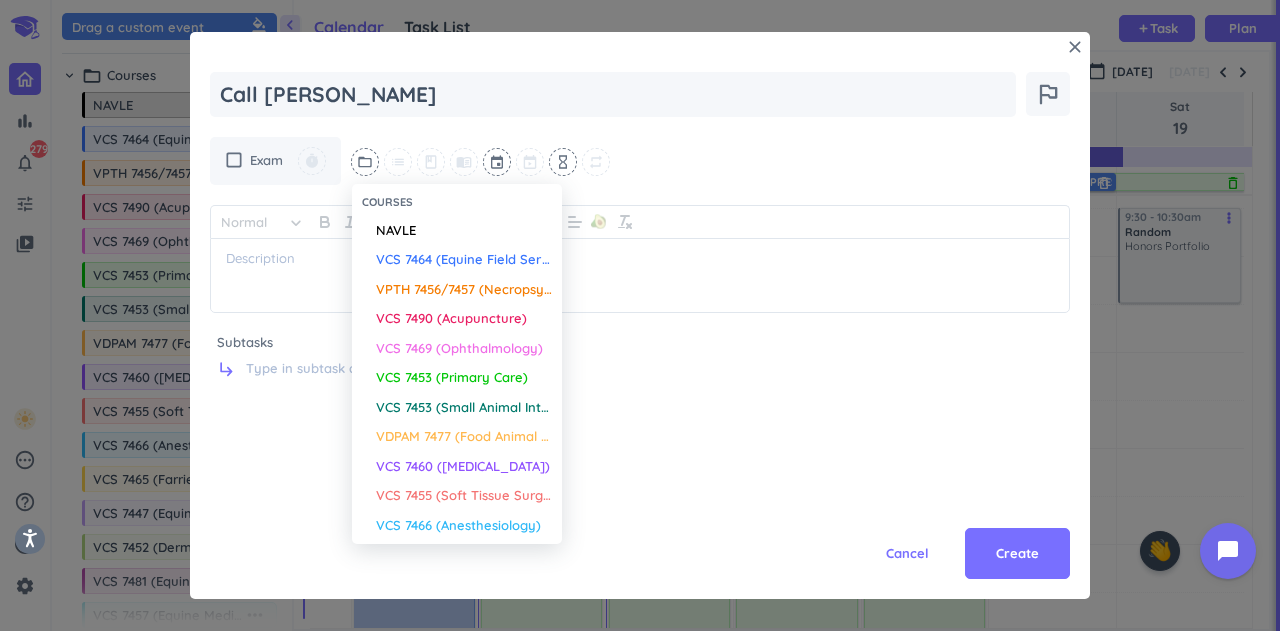 click on "VCS 7453 (Primary Care)" at bounding box center (457, 378) 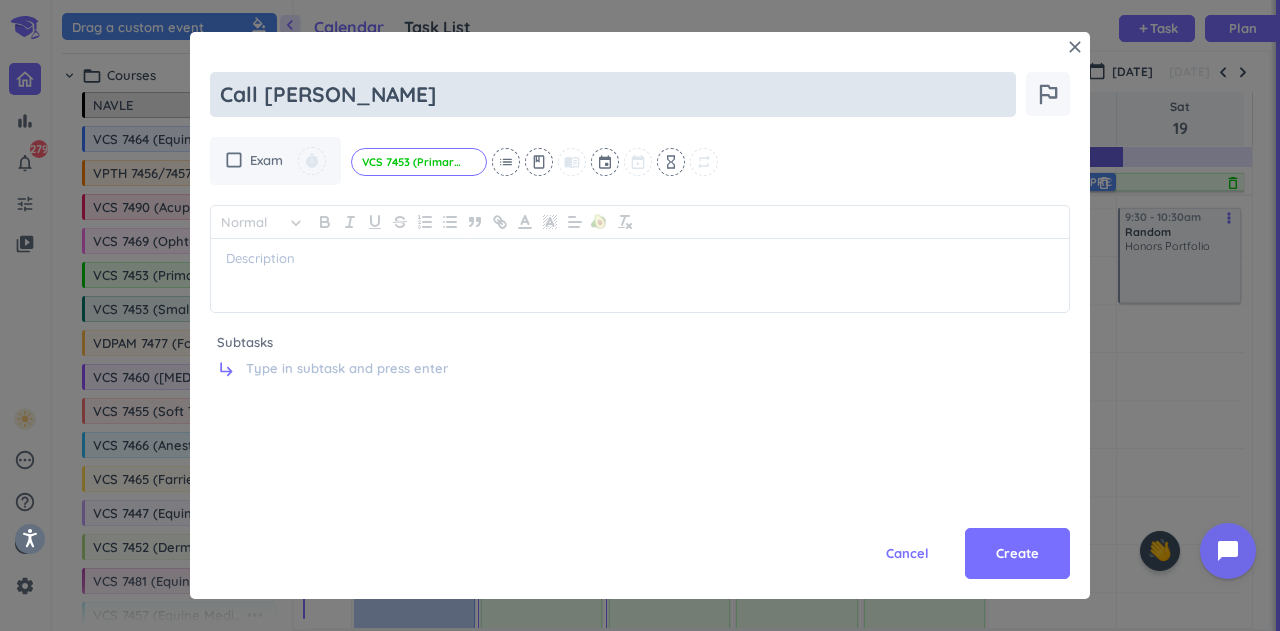 click on "Call [PERSON_NAME]" at bounding box center (613, 94) 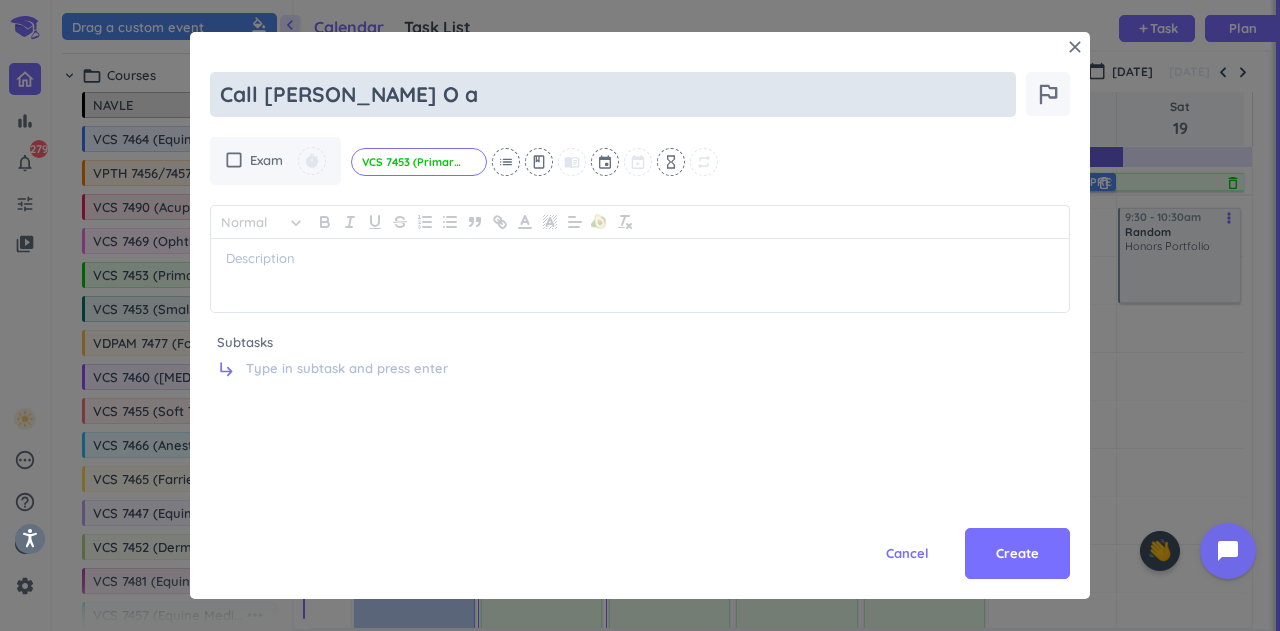 type on "x" 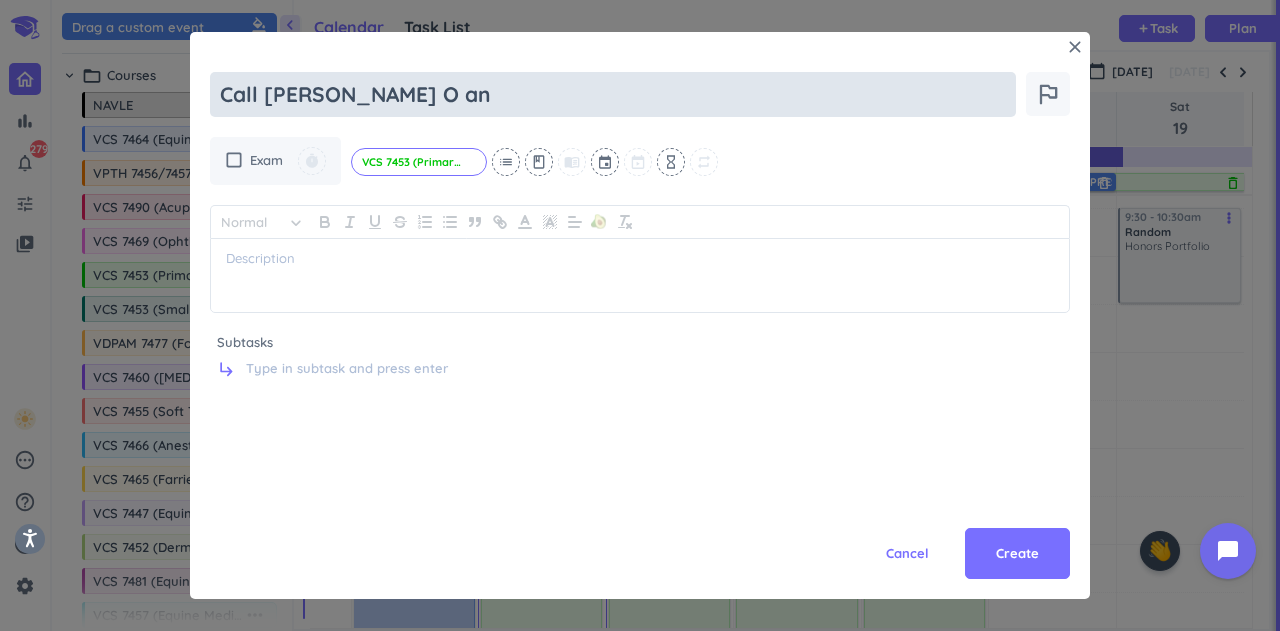 type on "x" 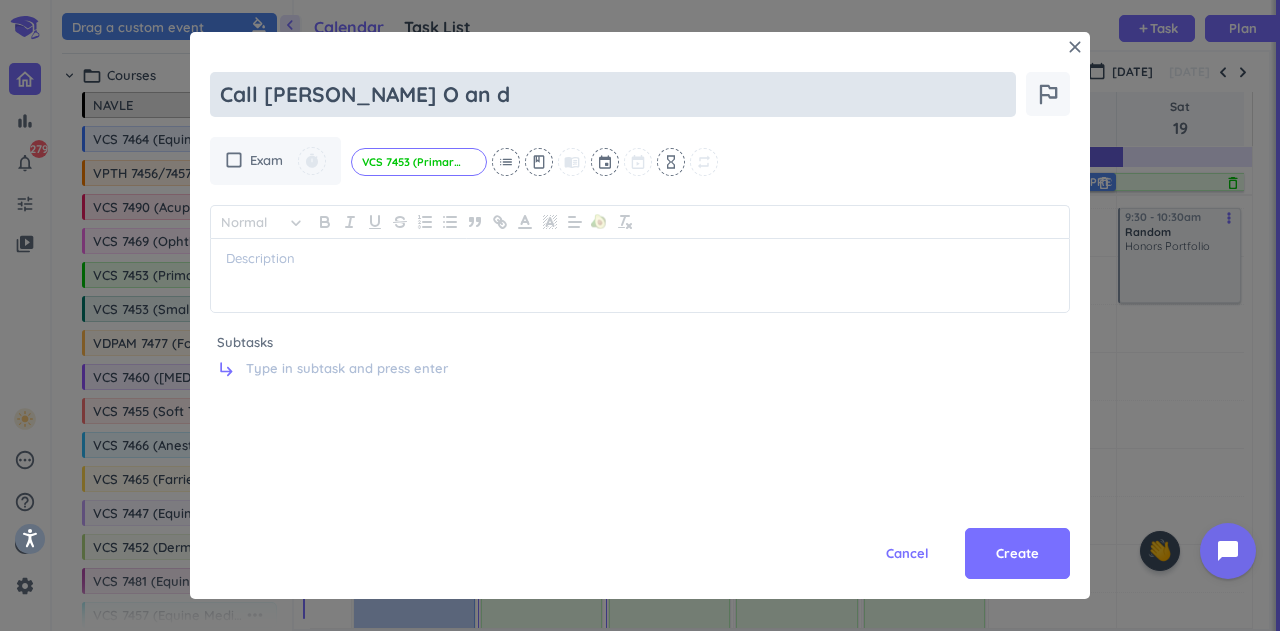 type on "x" 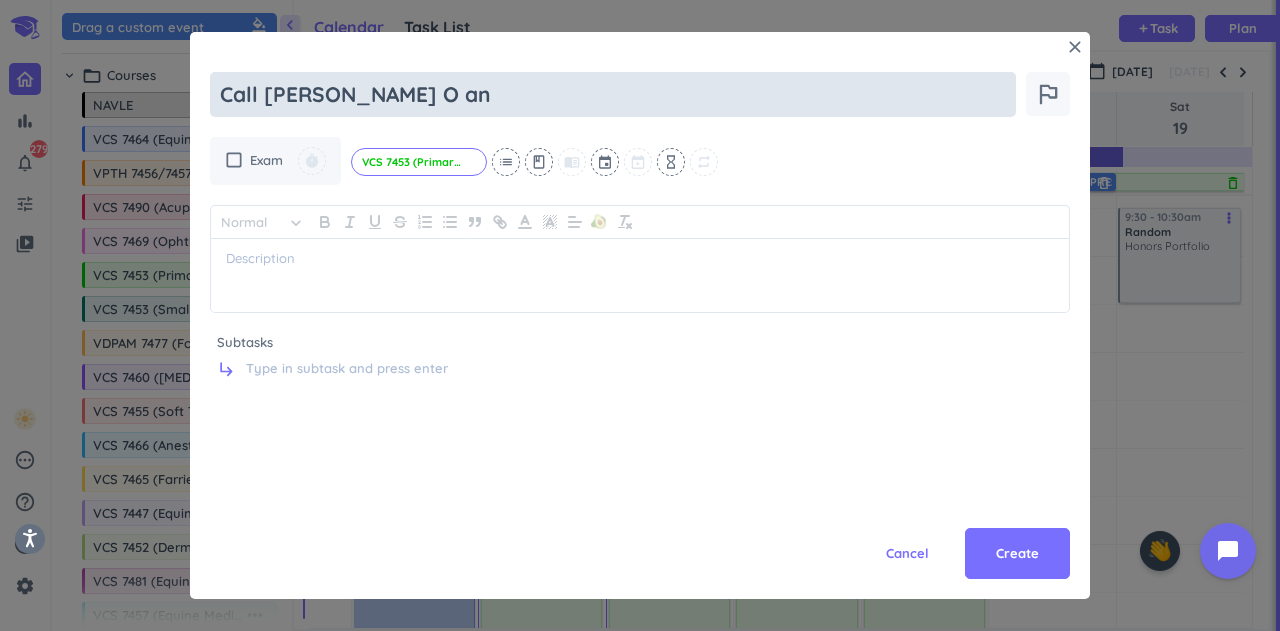 type on "x" 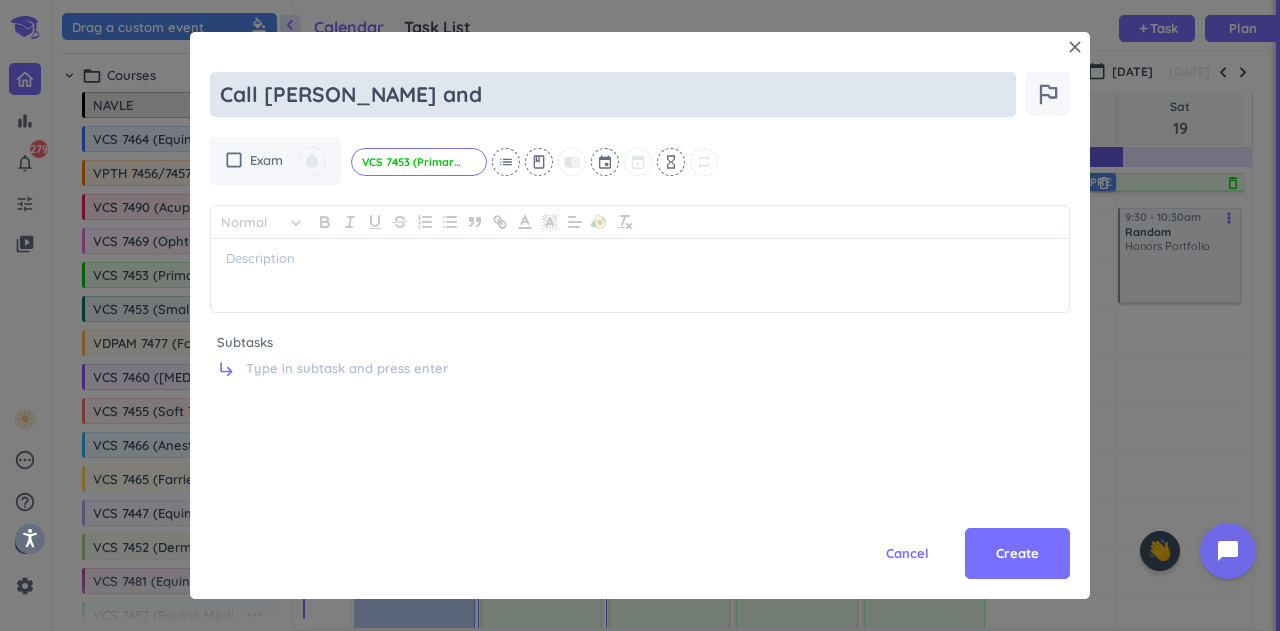 type on "x" 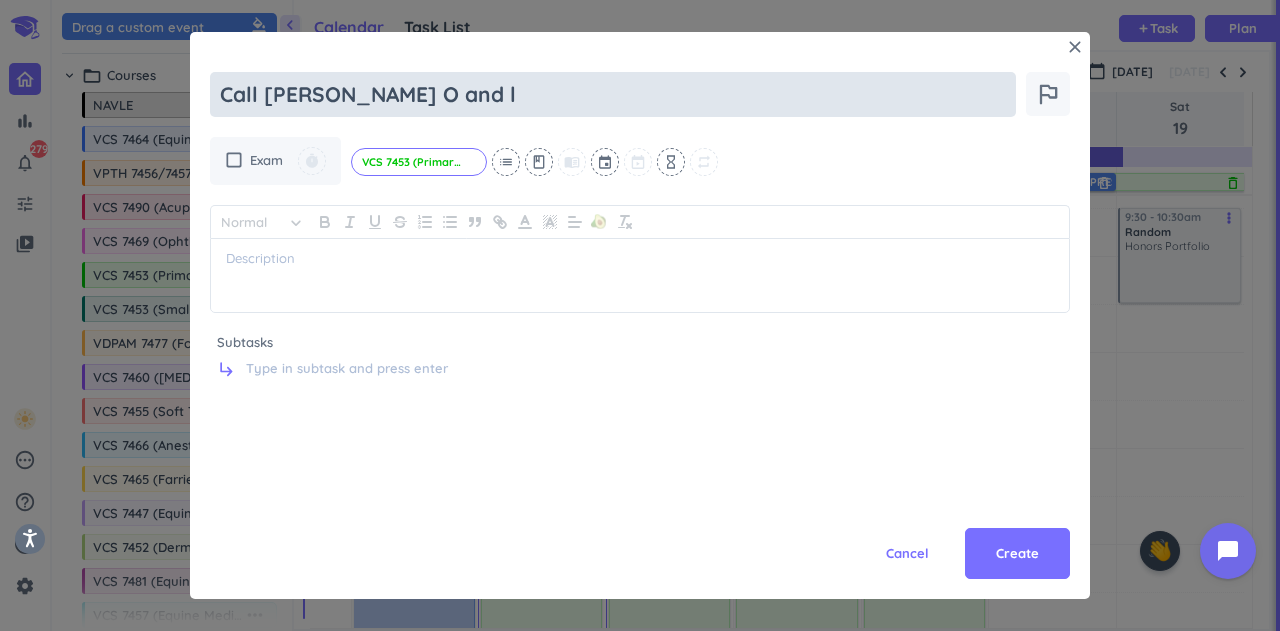 type on "x" 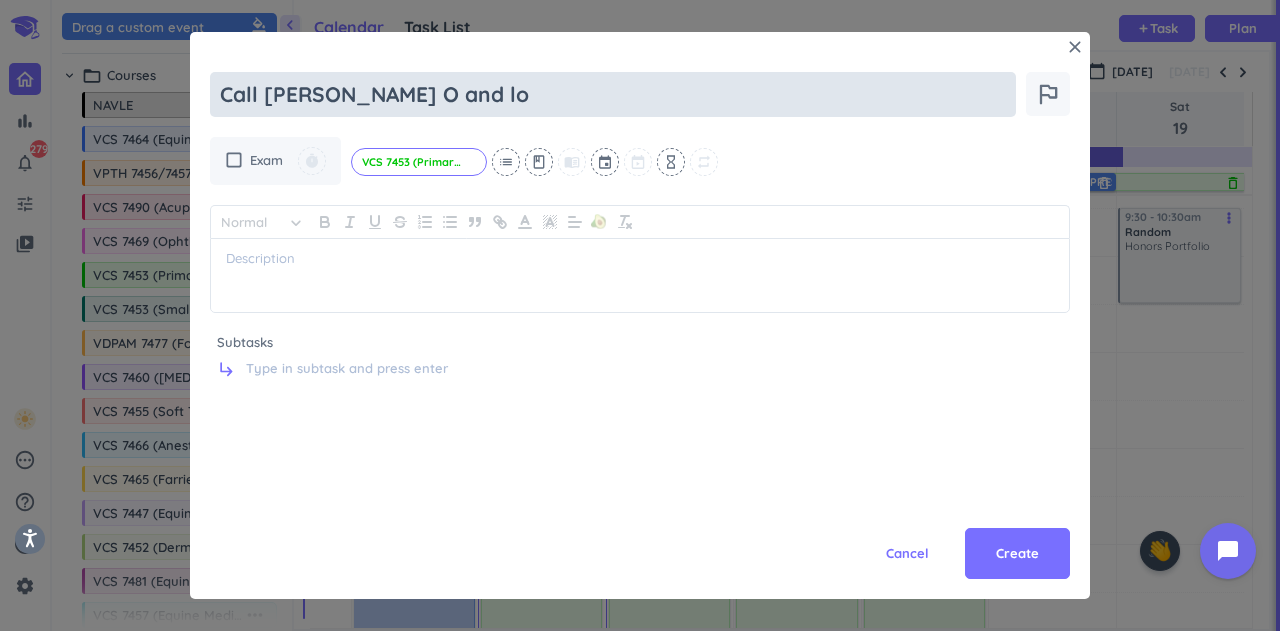 type on "x" 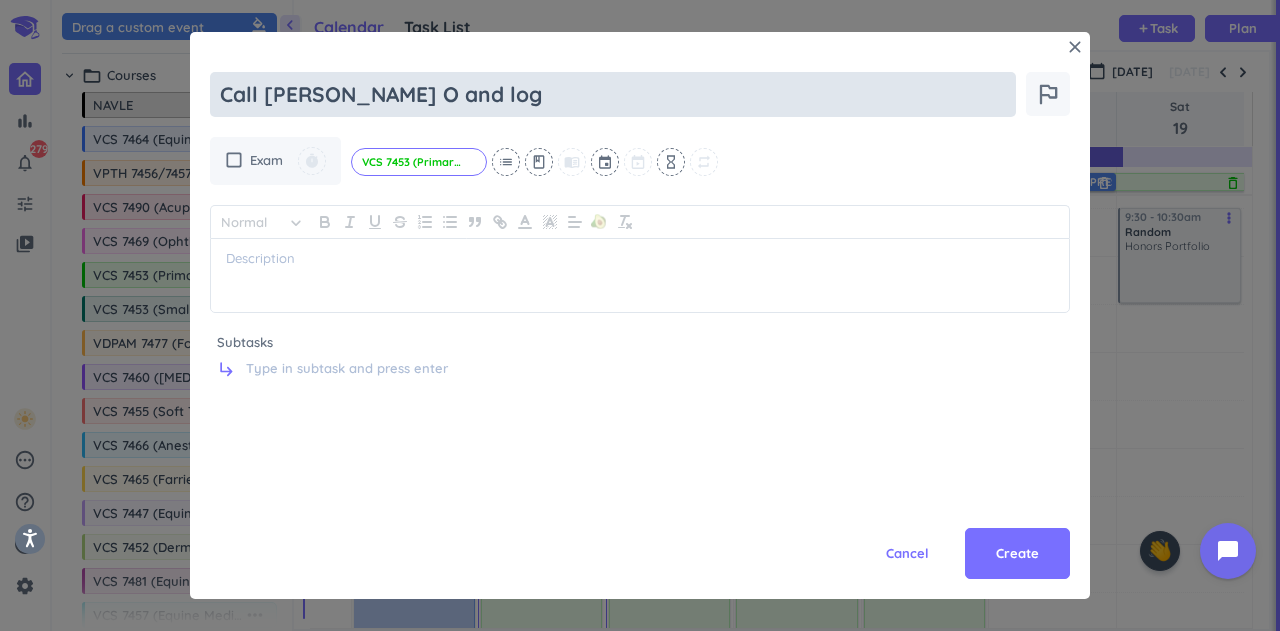 type on "x" 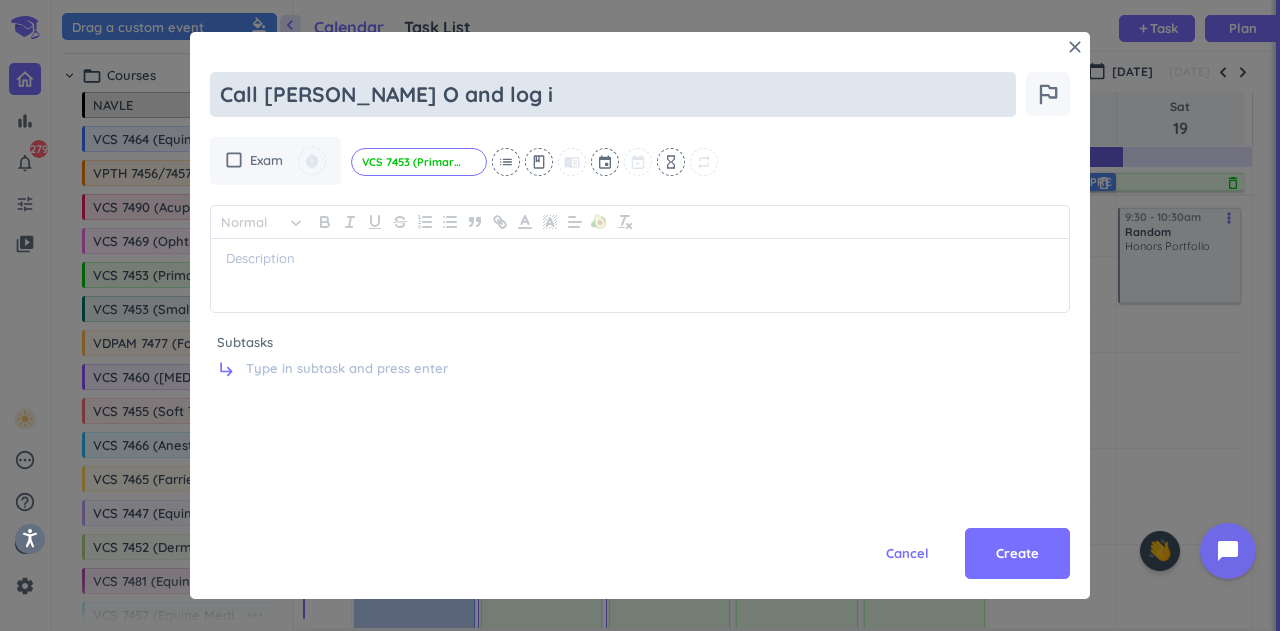 type on "x" 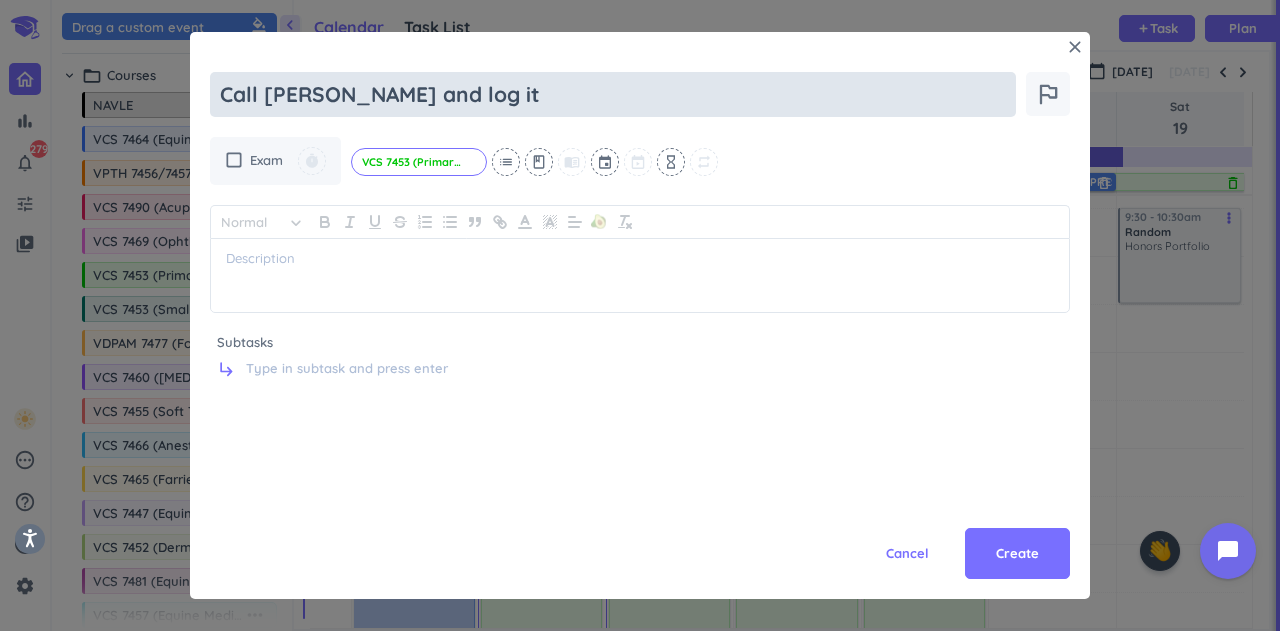 type on "Call [PERSON_NAME] and log it" 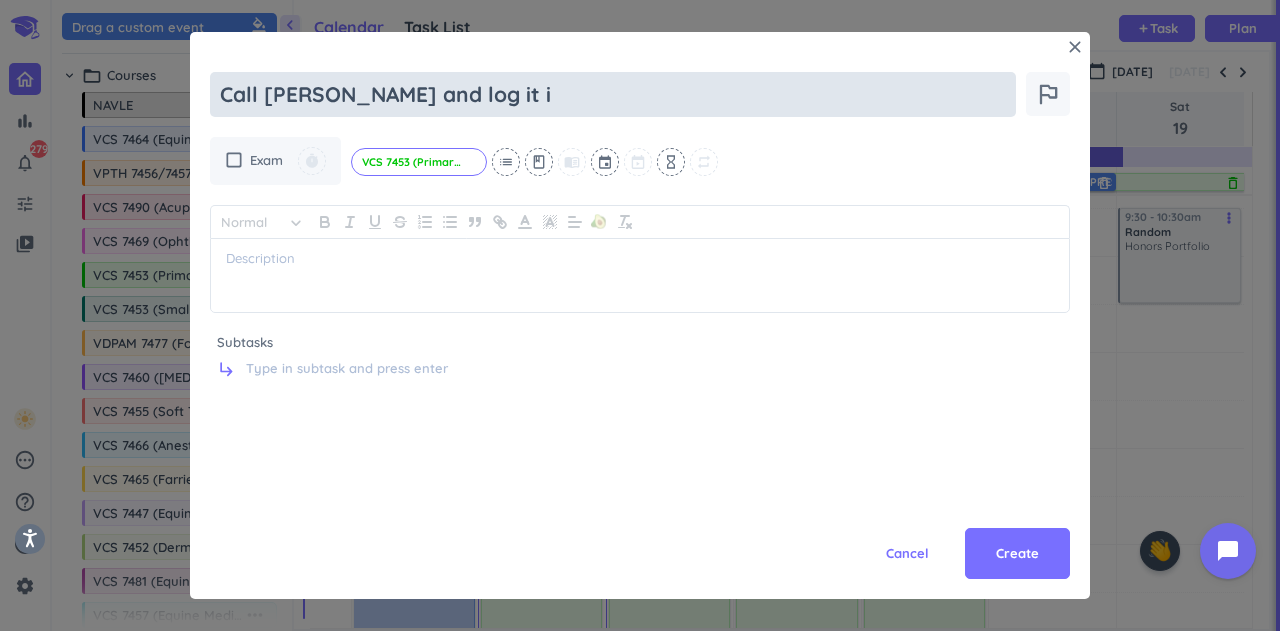 type on "x" 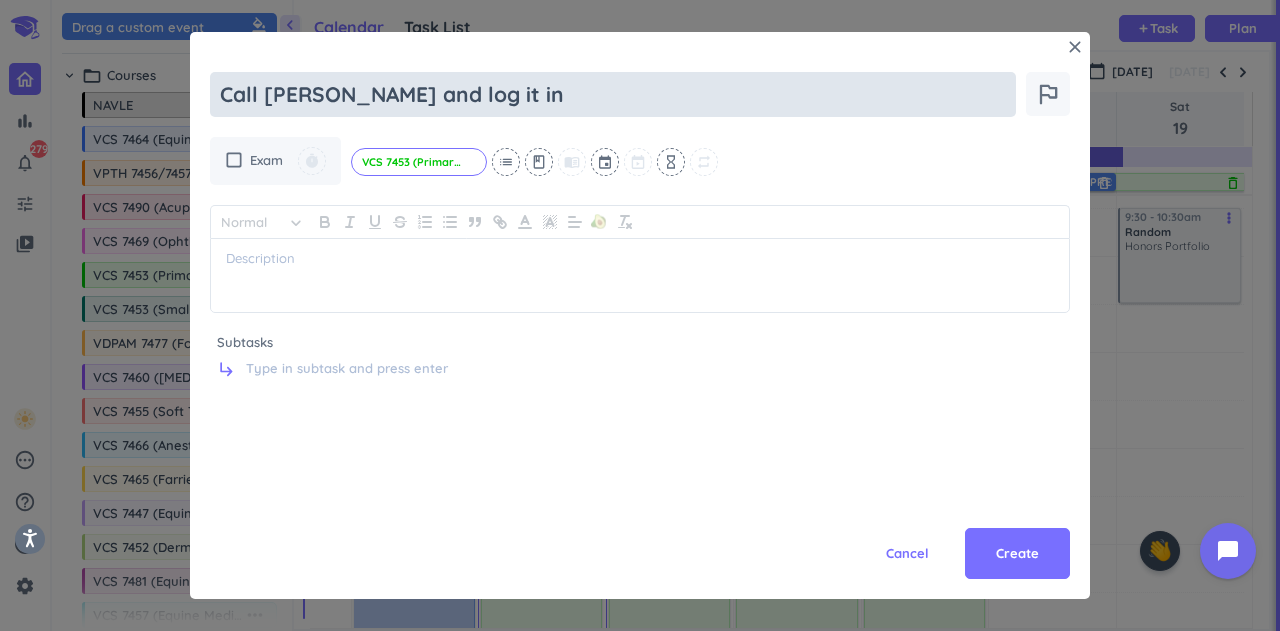 type on "Call [PERSON_NAME] and log it in" 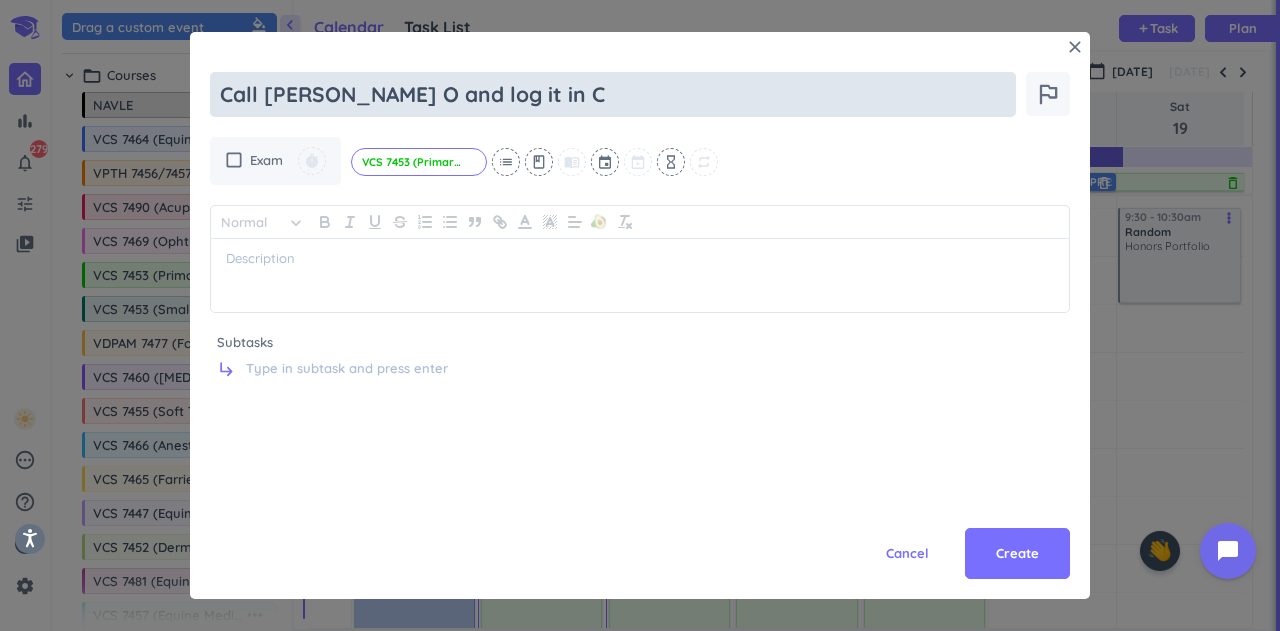 type on "x" 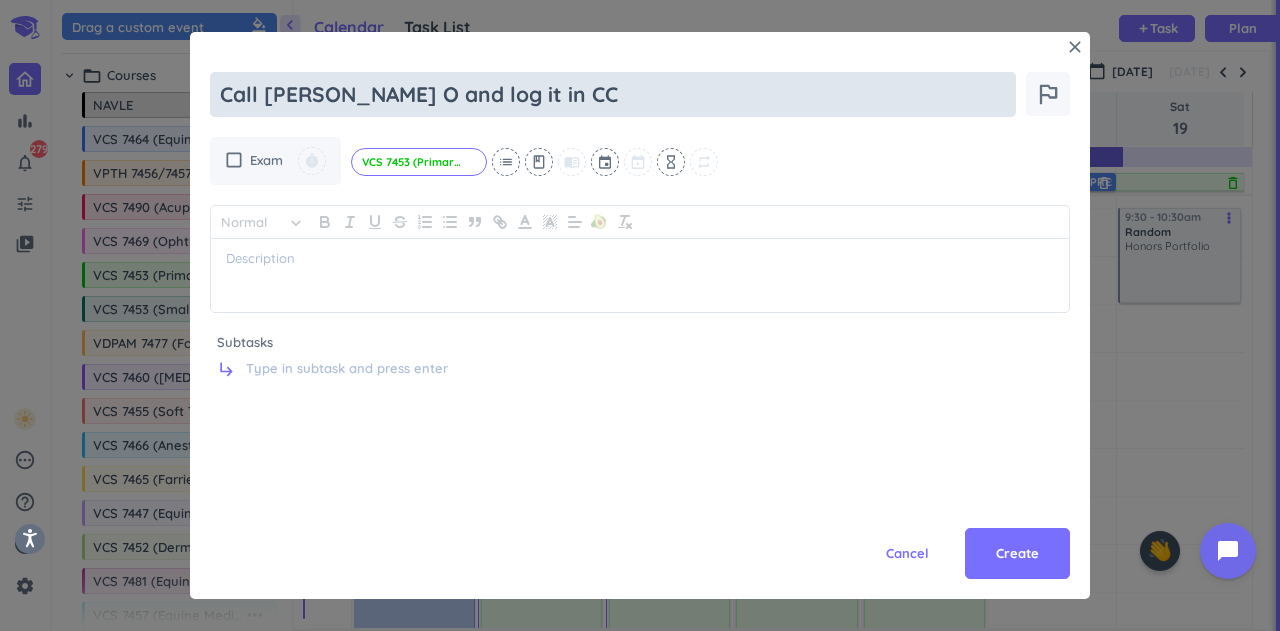 type on "x" 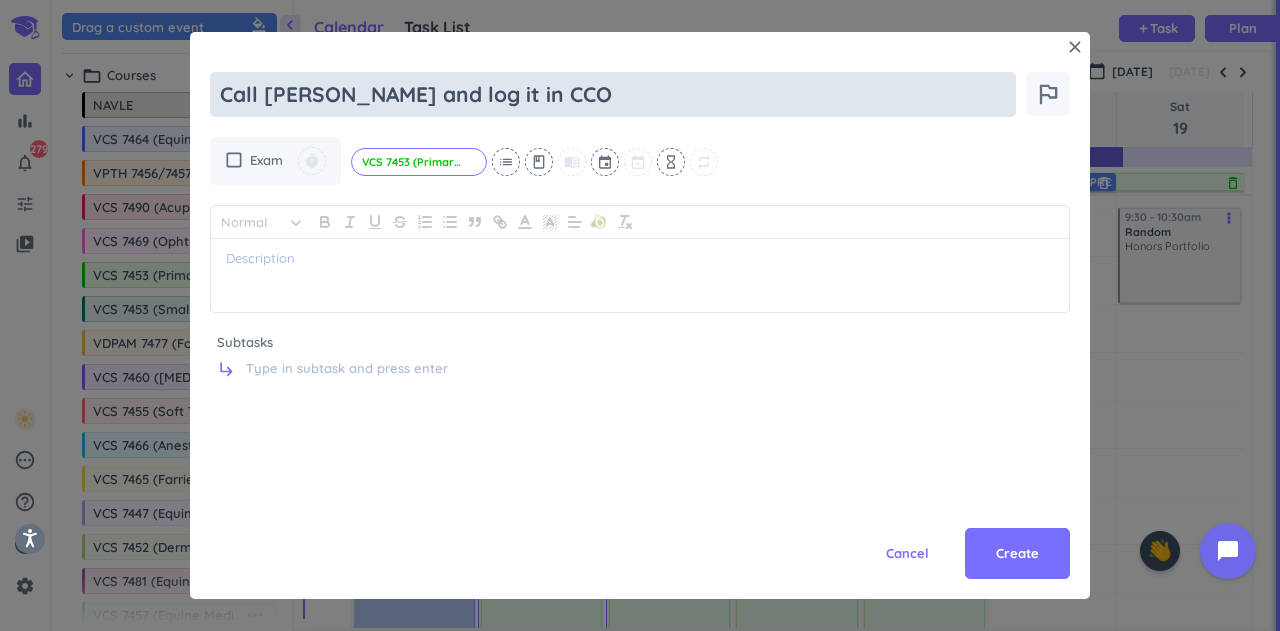 type on "x" 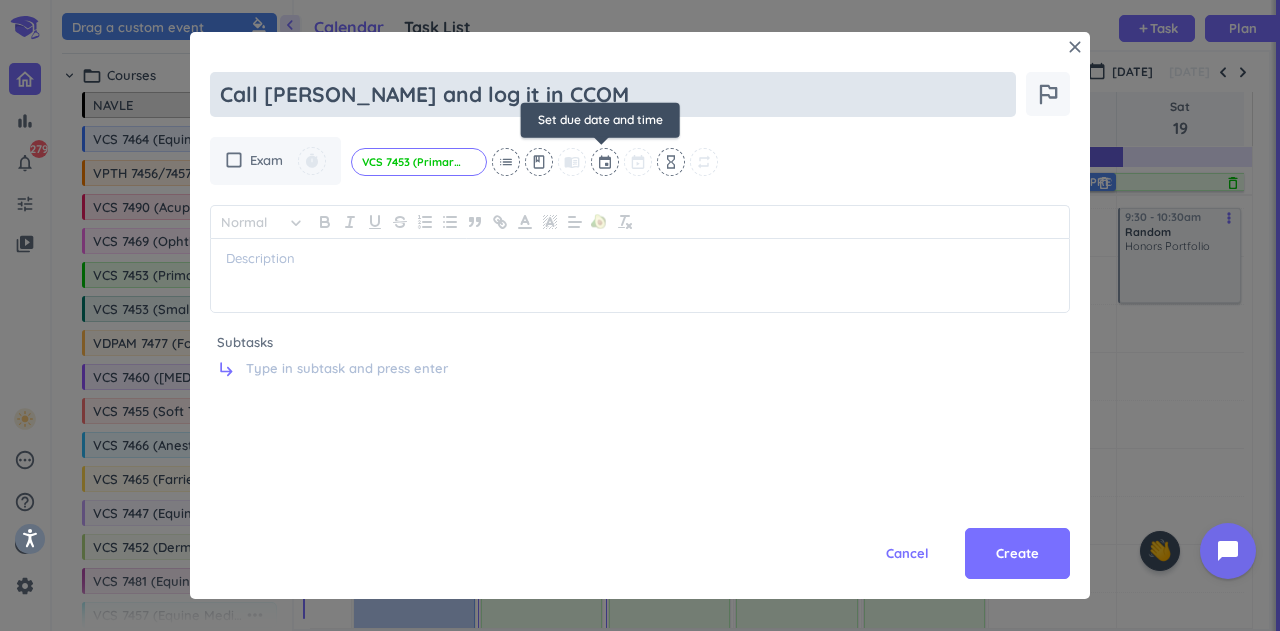 type on "Call [PERSON_NAME] and log it in CCOM" 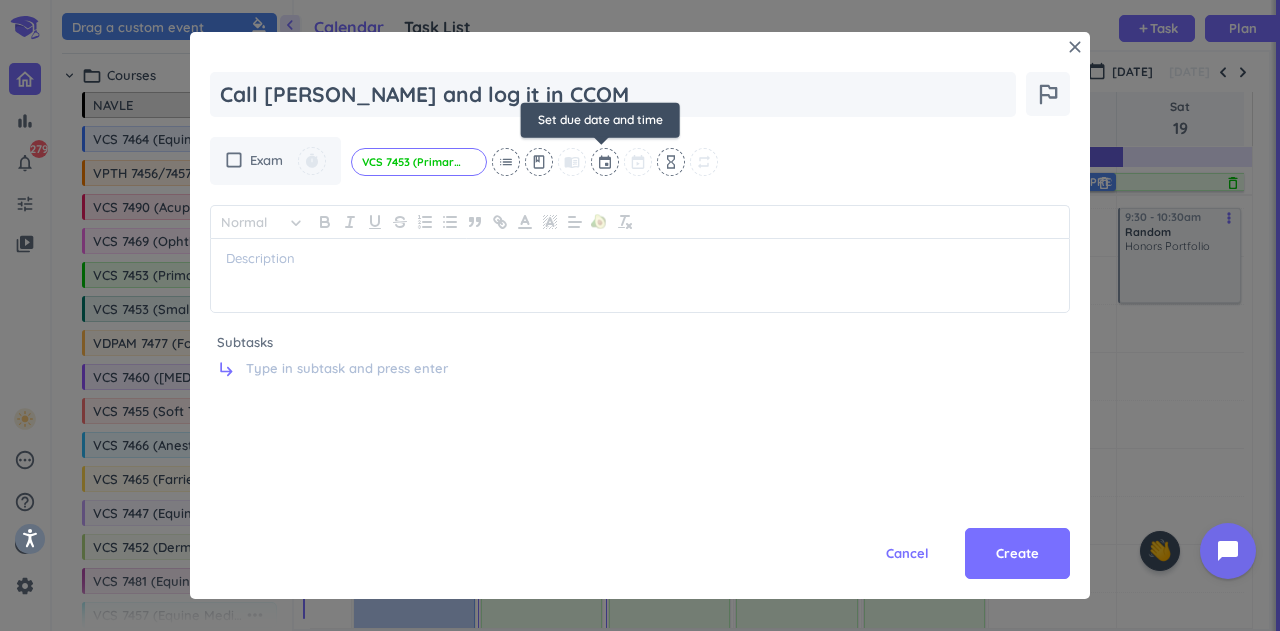 click at bounding box center [606, 162] 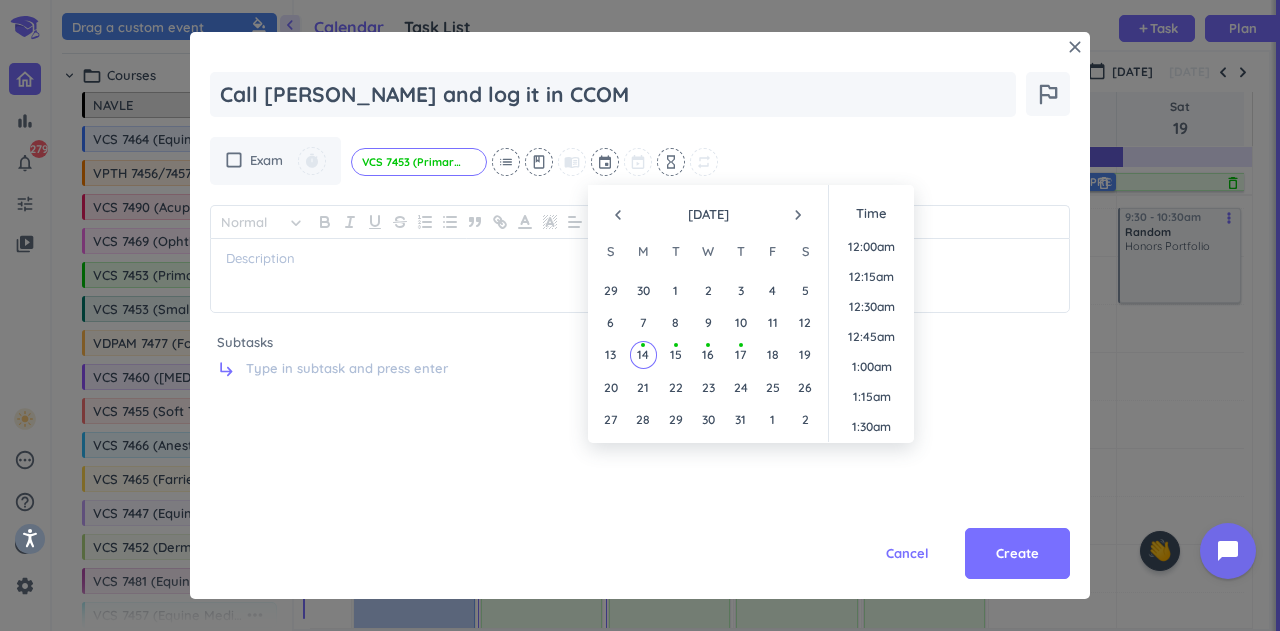 scroll, scrollTop: 959, scrollLeft: 0, axis: vertical 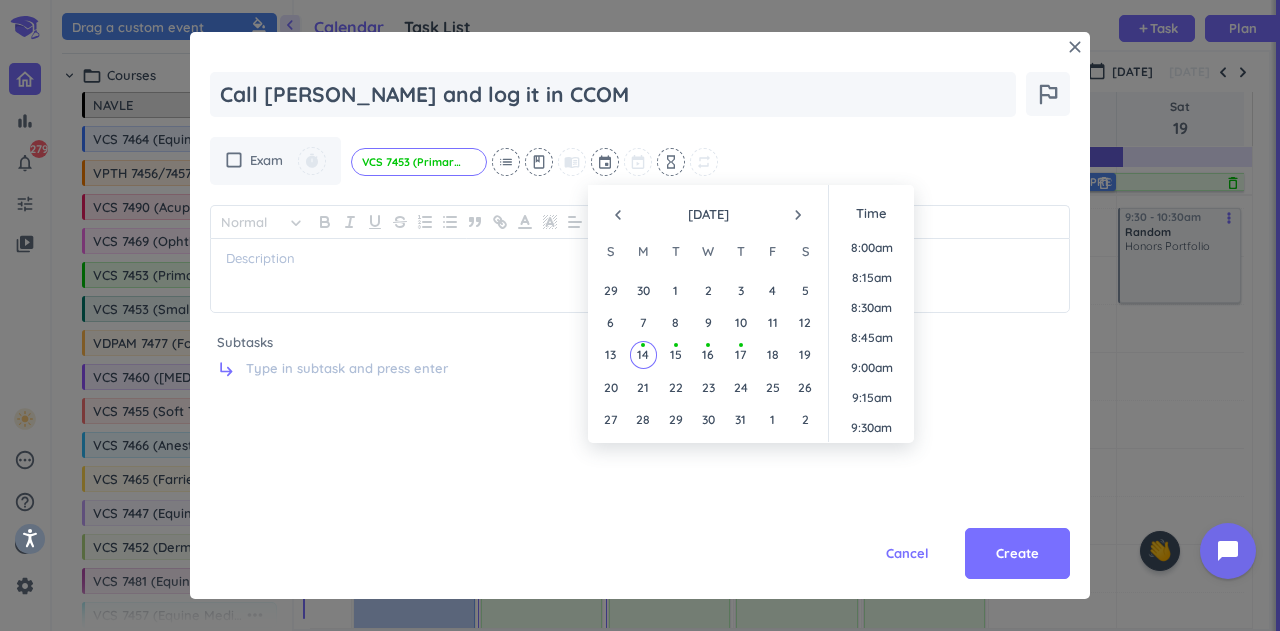 click on "15" at bounding box center [675, 354] 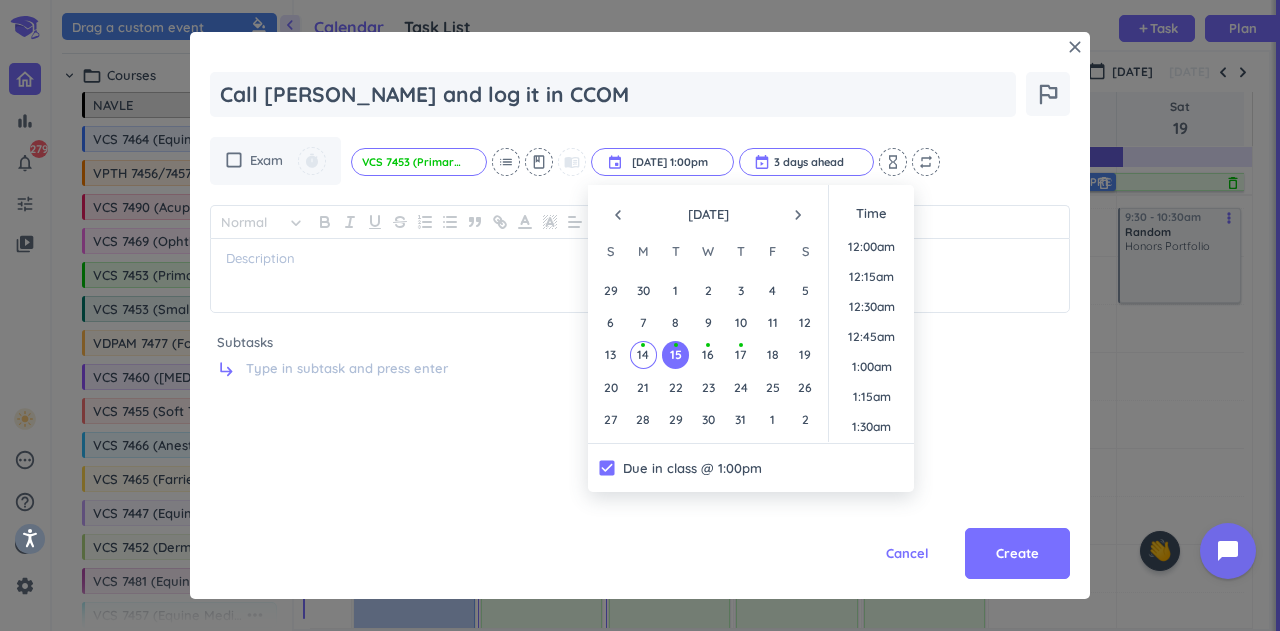 scroll, scrollTop: 1469, scrollLeft: 0, axis: vertical 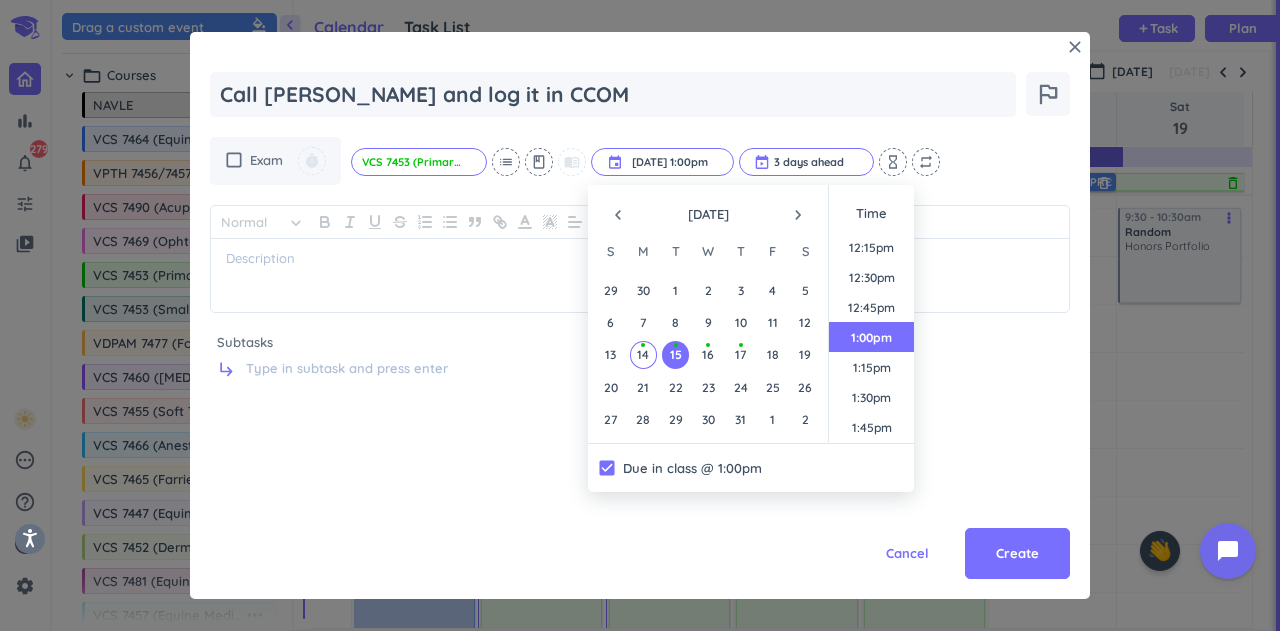 click on "Create" at bounding box center [1017, 554] 